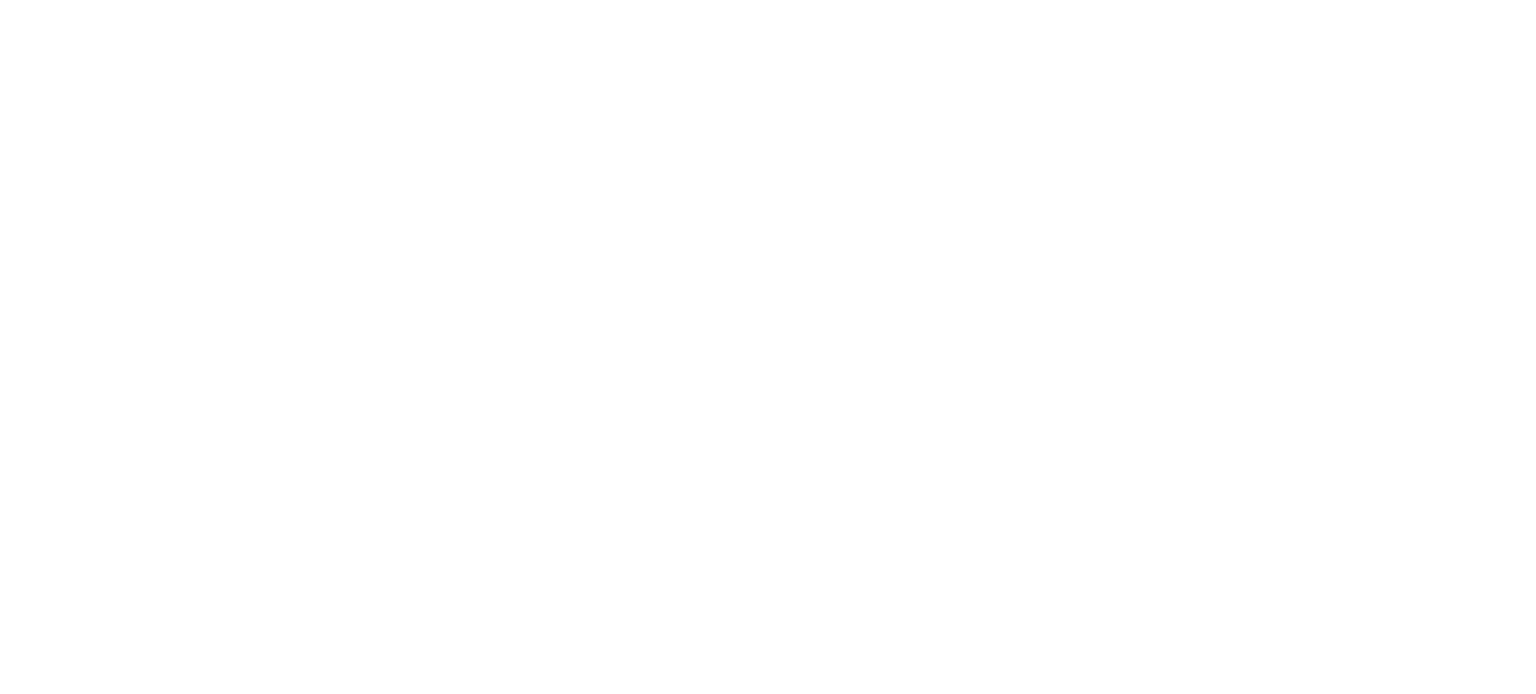 scroll, scrollTop: 0, scrollLeft: 0, axis: both 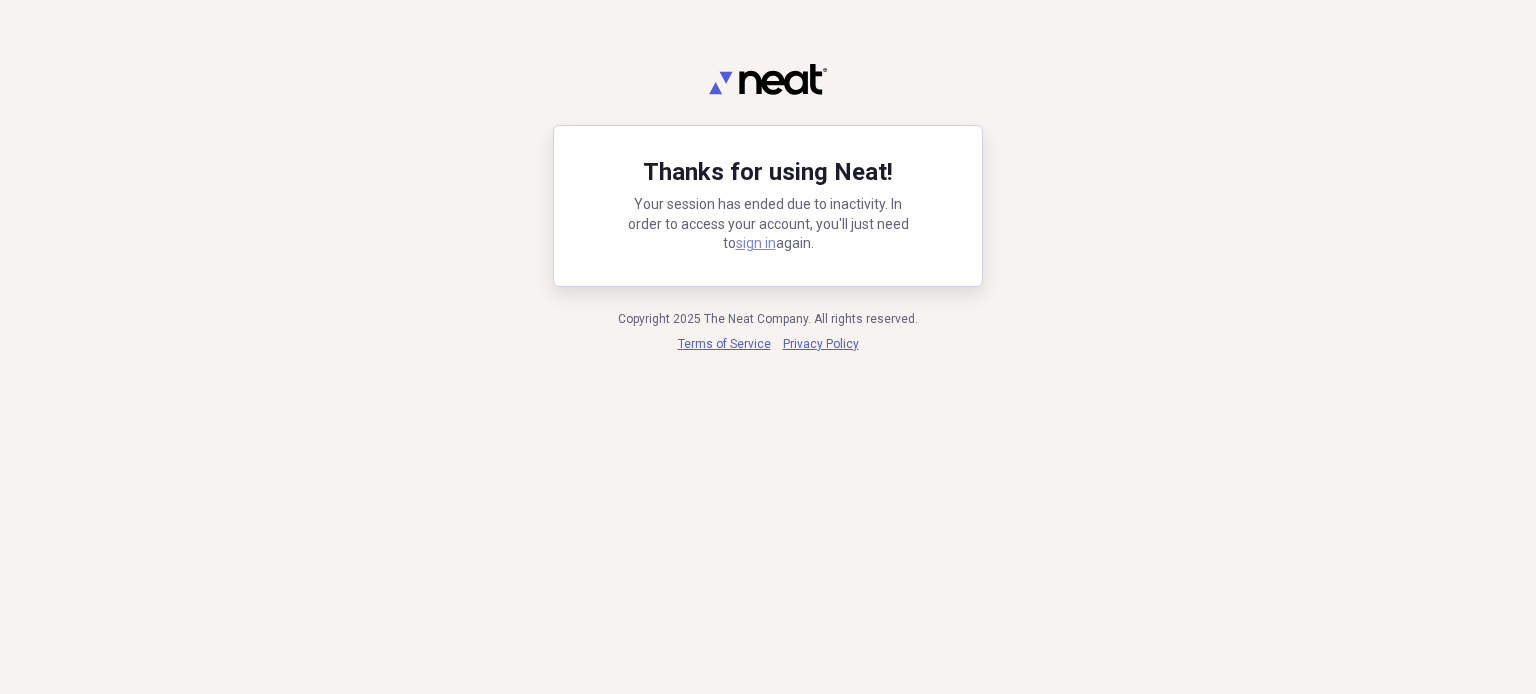 click on "sign in" at bounding box center (756, 243) 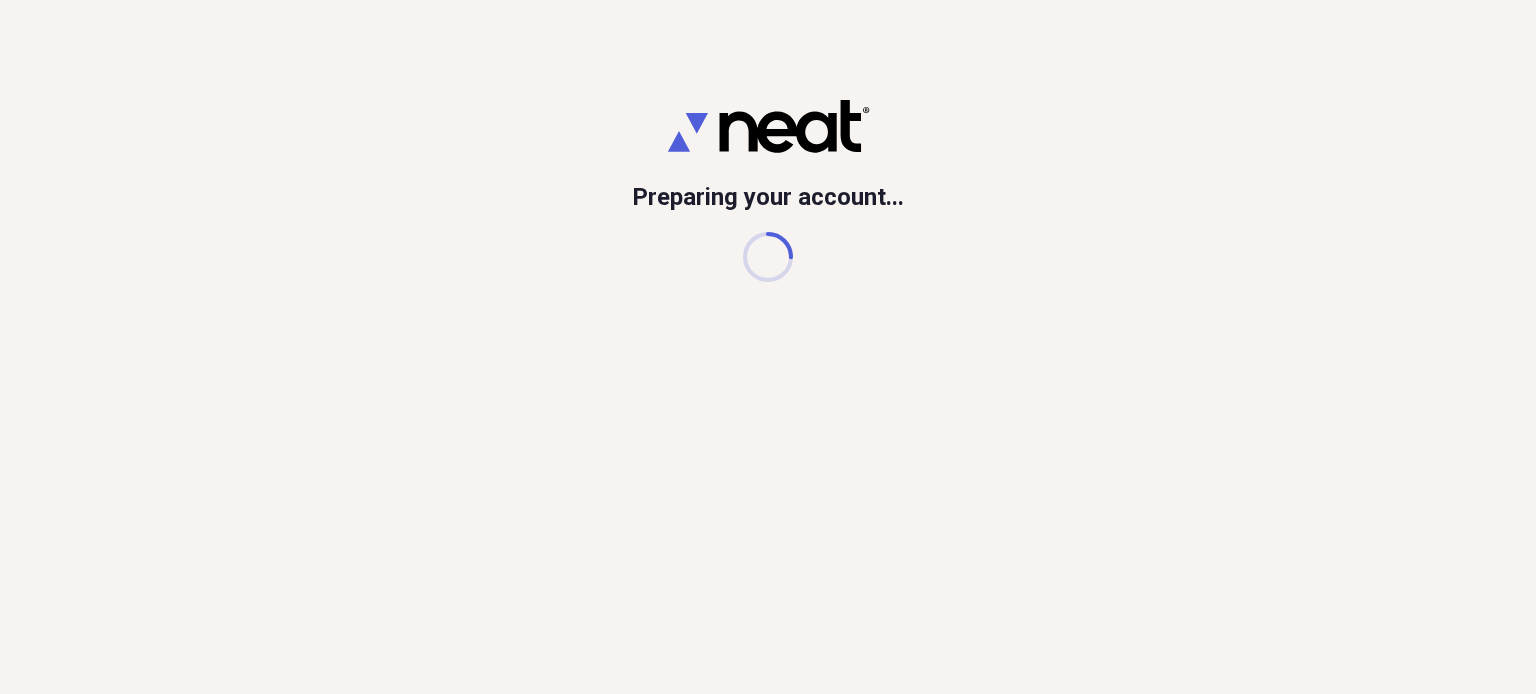 scroll, scrollTop: 0, scrollLeft: 0, axis: both 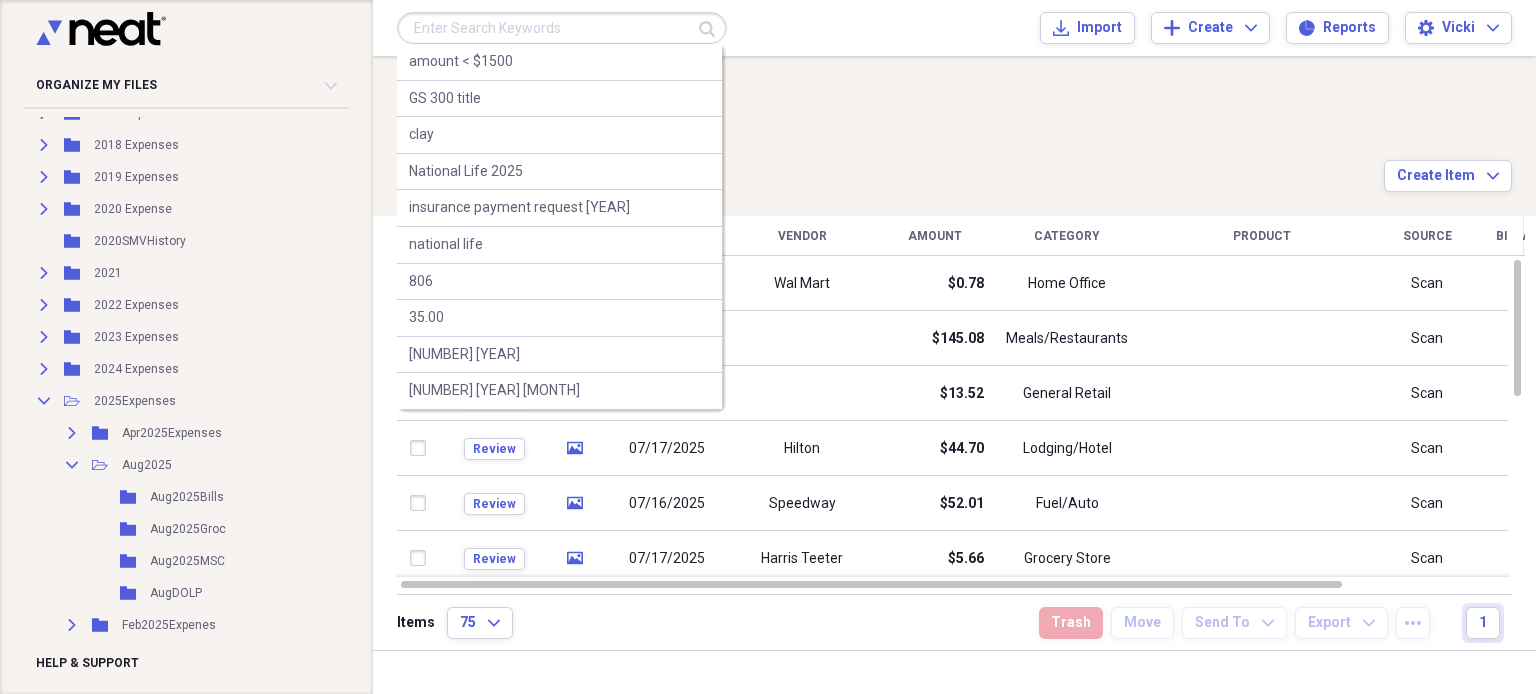 click at bounding box center [562, 28] 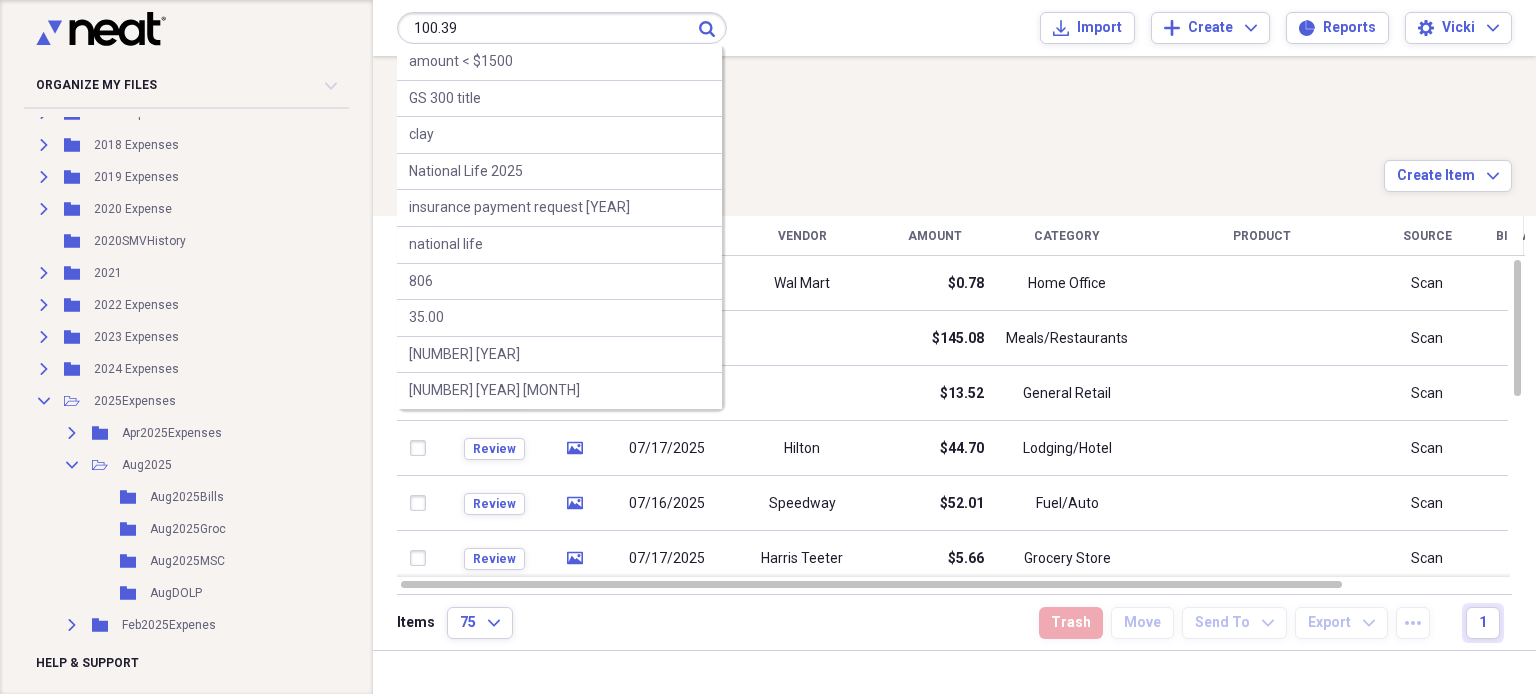 type on "100.39" 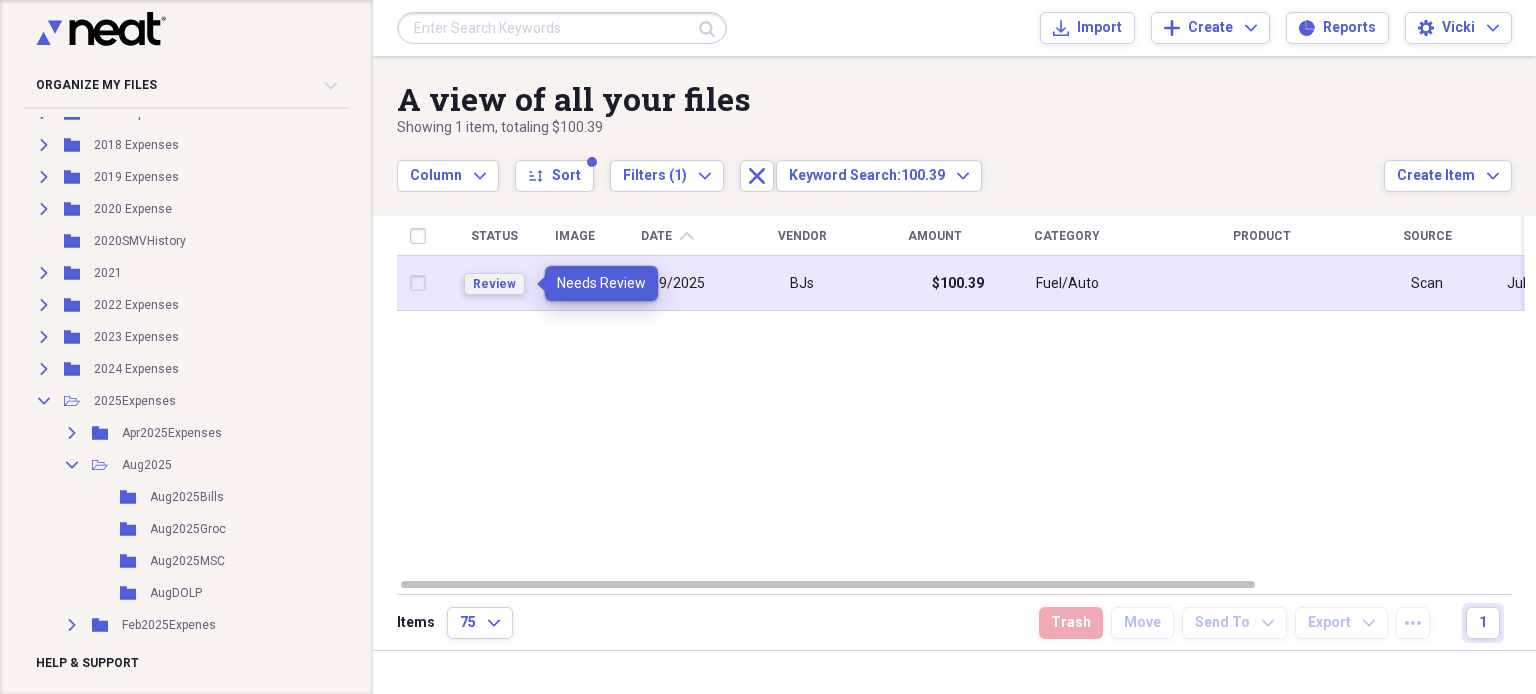 click on "Review" at bounding box center (494, 284) 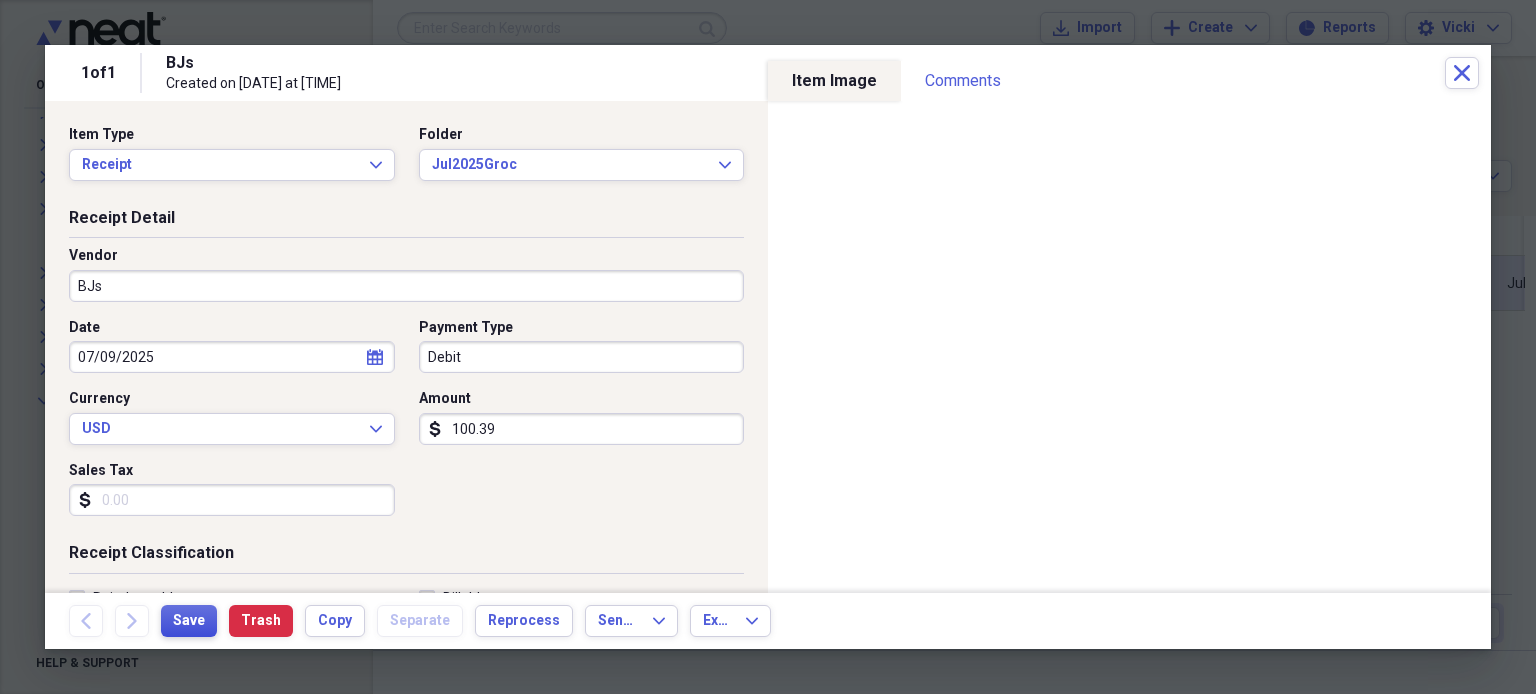 click on "Save" at bounding box center [189, 621] 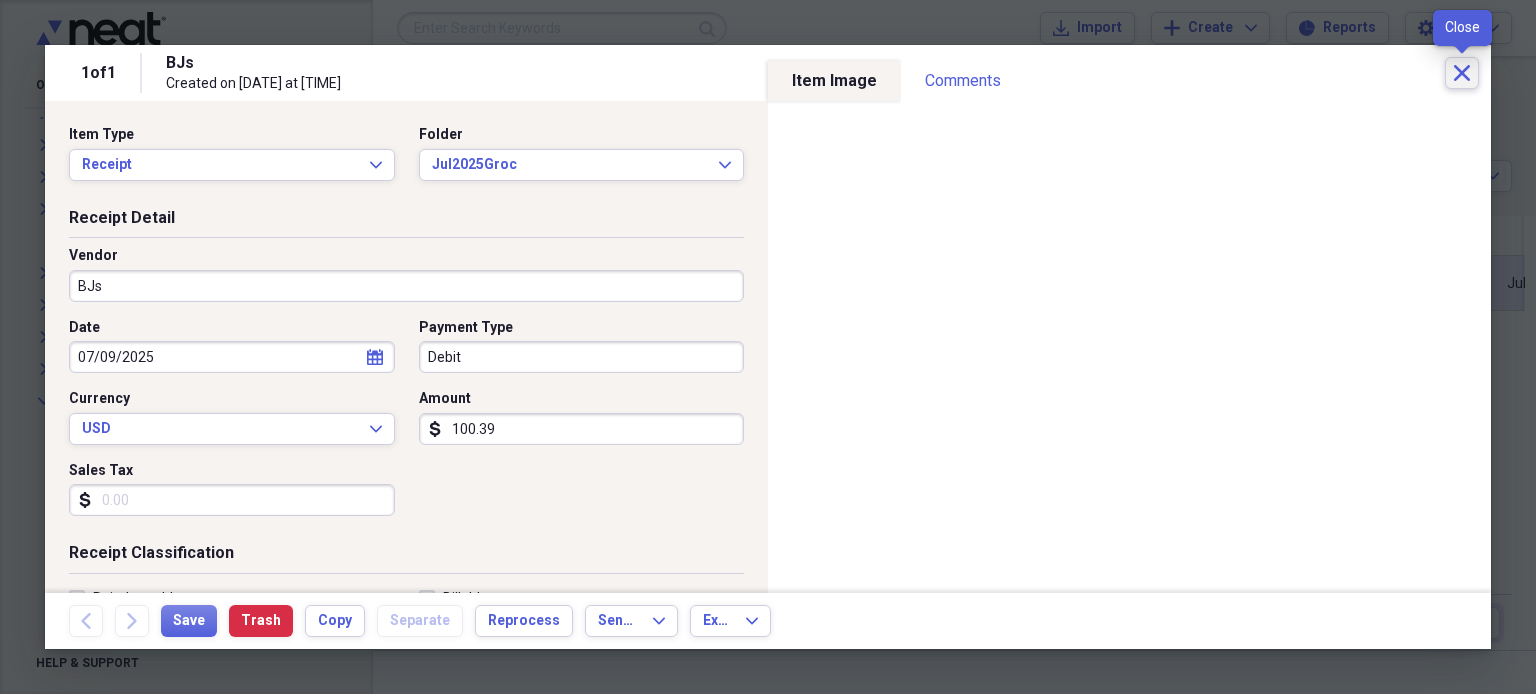 click on "Close" at bounding box center [1462, 73] 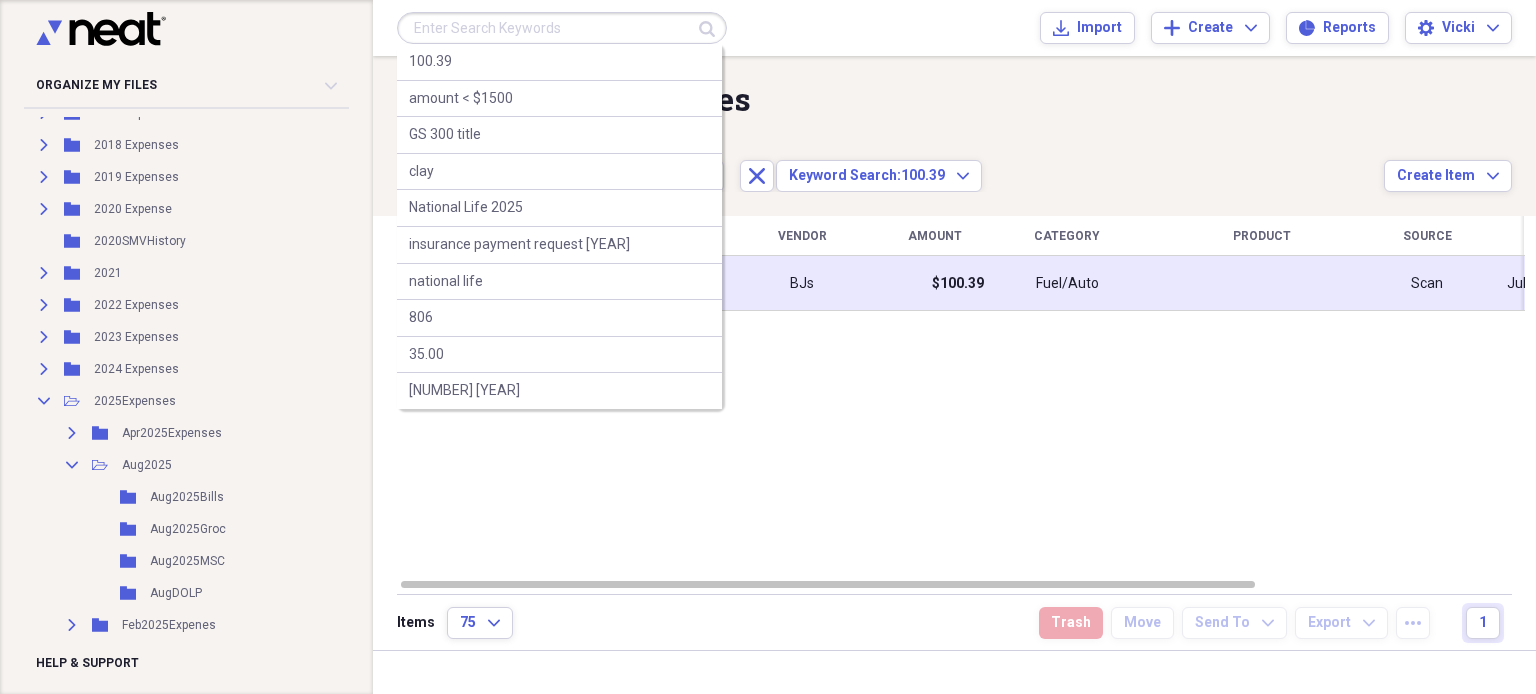 click at bounding box center [562, 28] 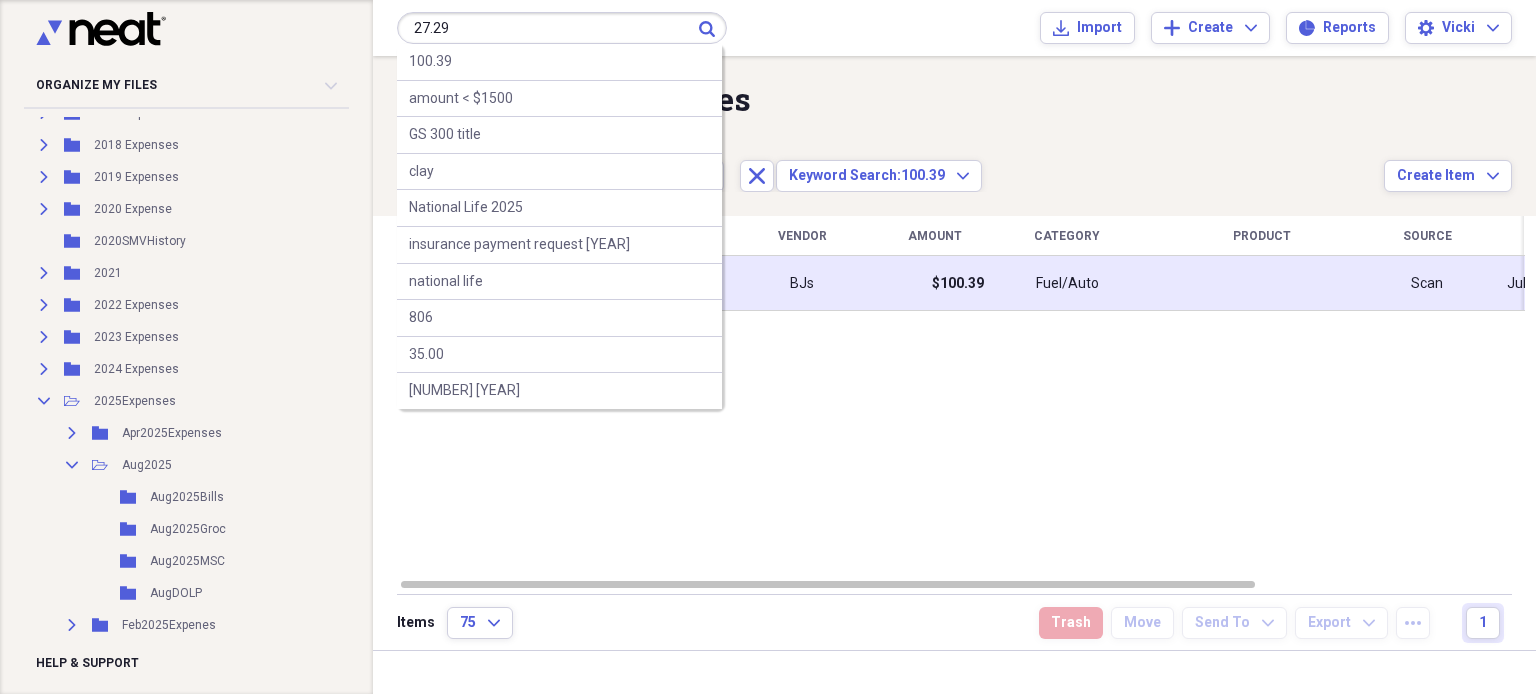 type on "27.29" 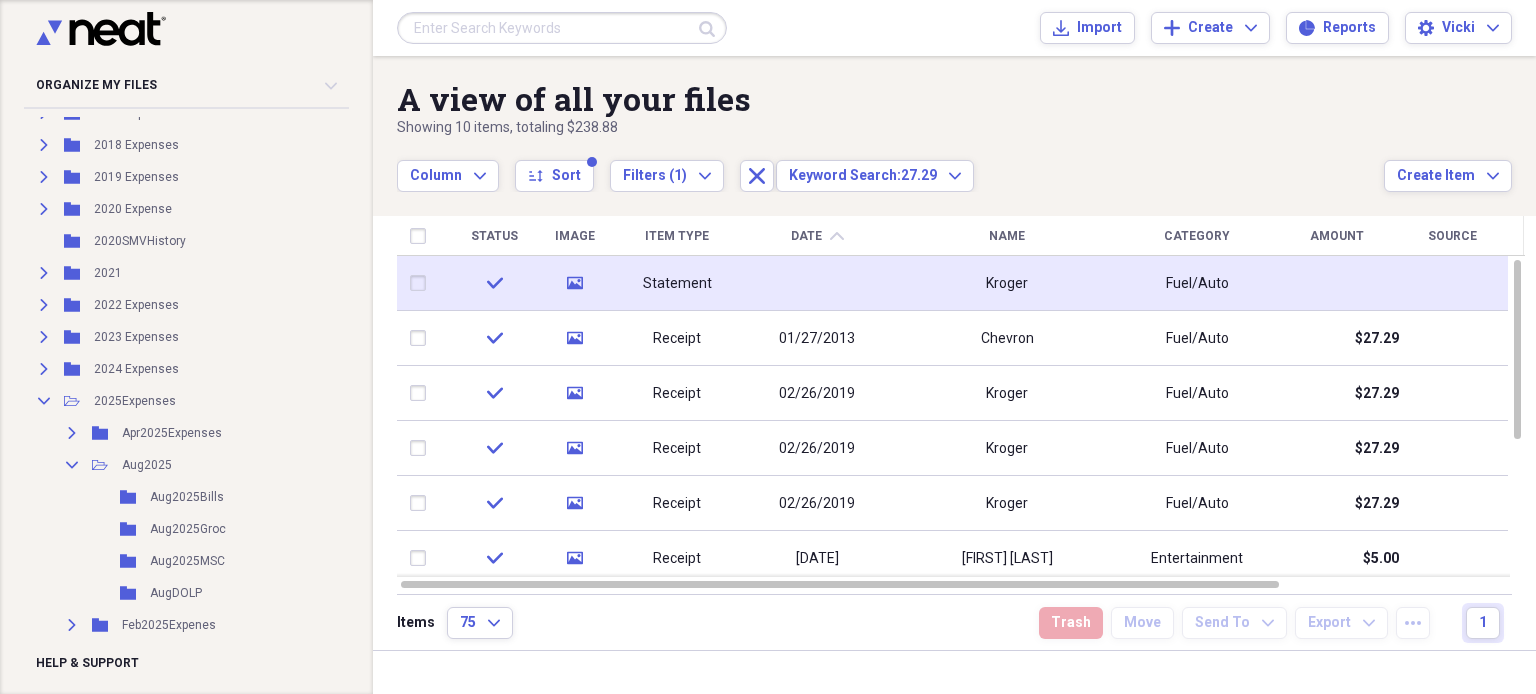 click at bounding box center [817, 283] 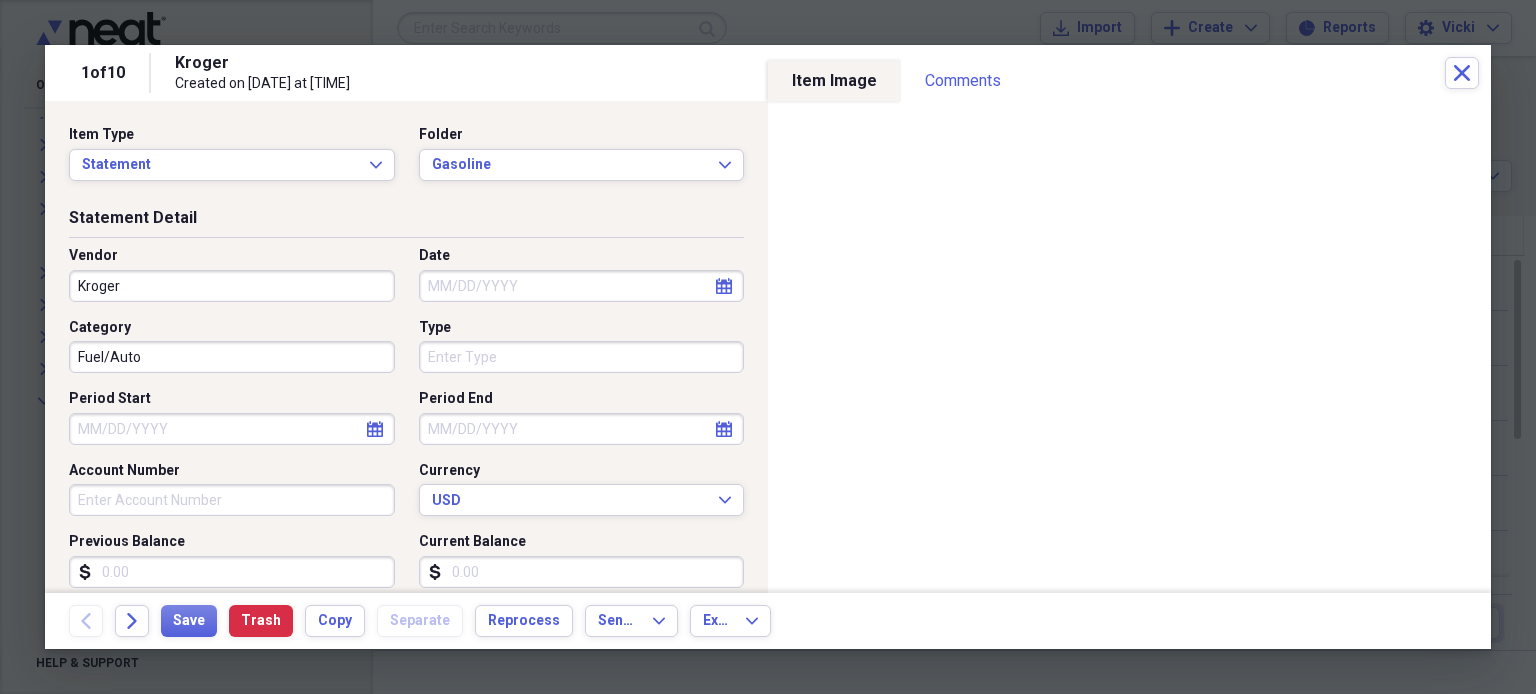 click on "calendar Calendar" at bounding box center (724, 286) 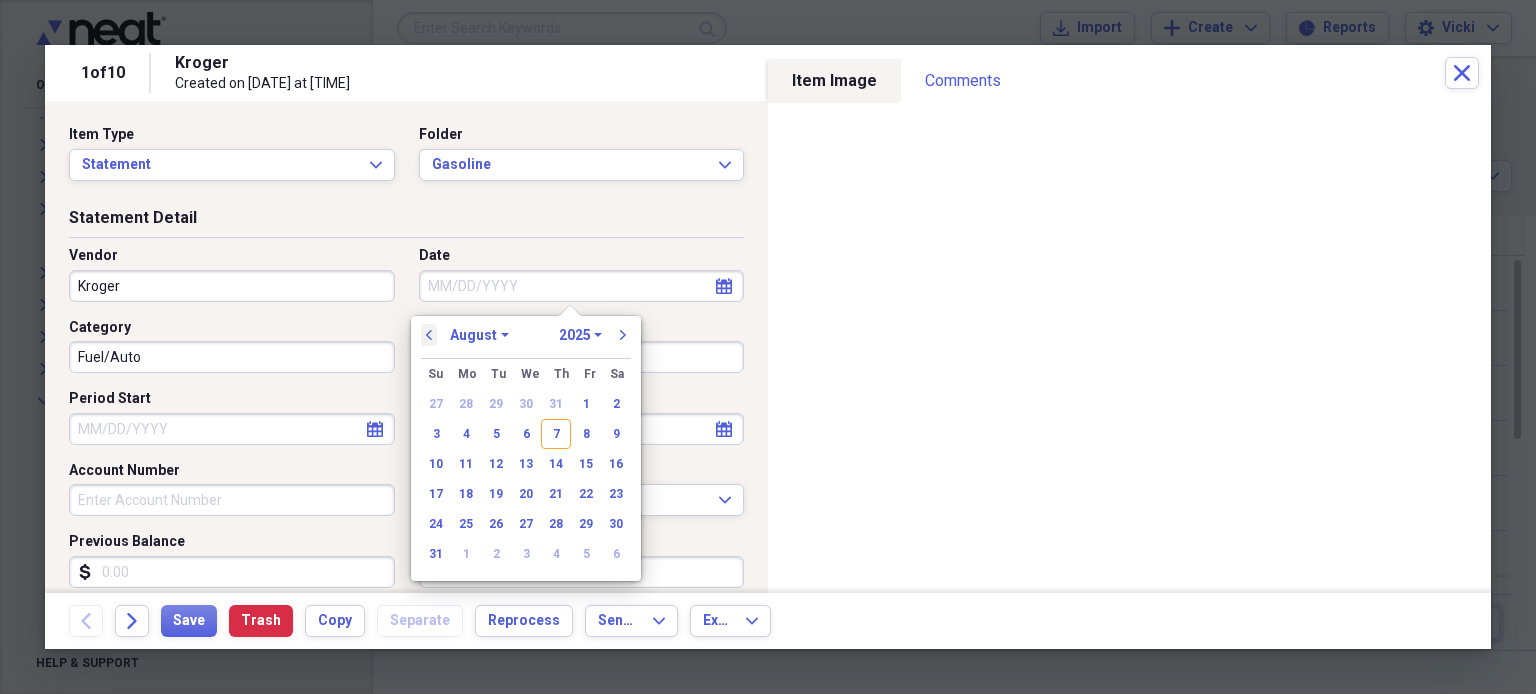 click on "previous" at bounding box center (429, 335) 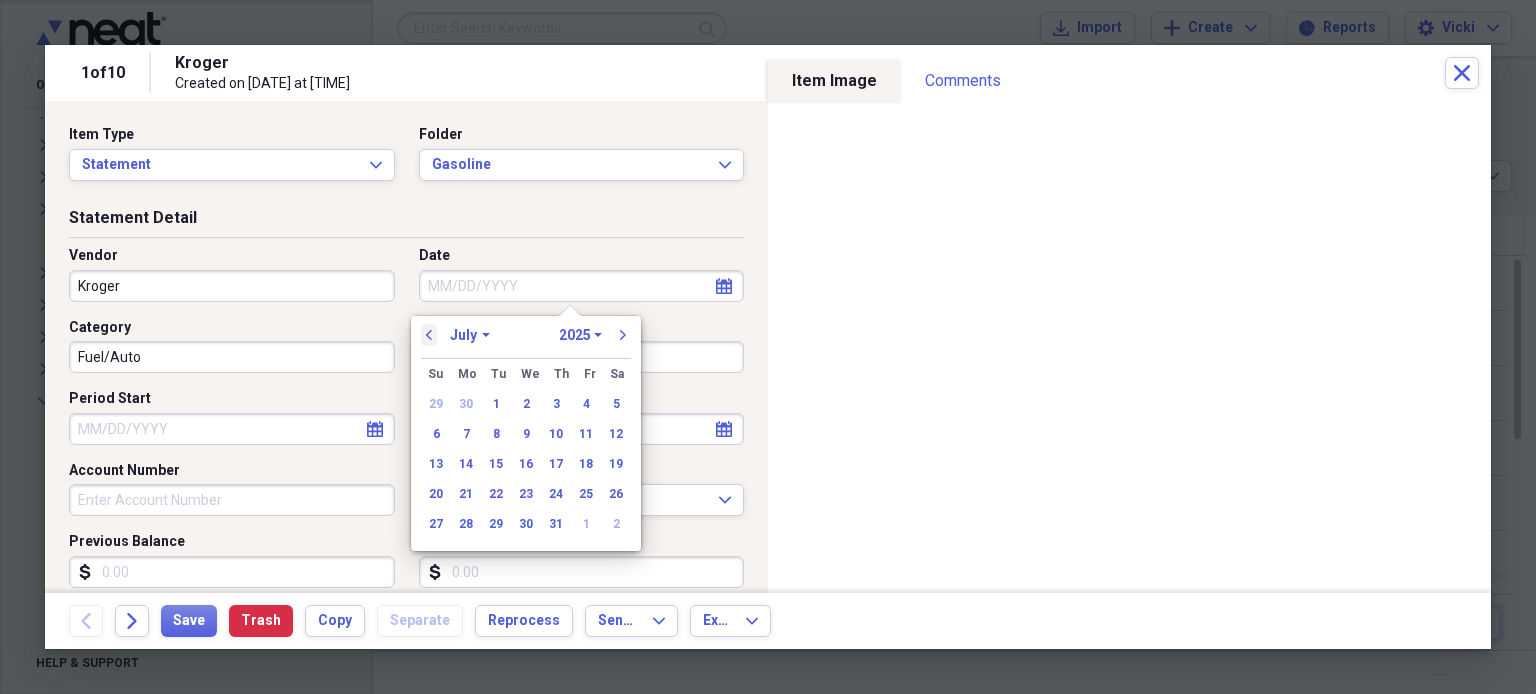 click on "previous" at bounding box center [429, 335] 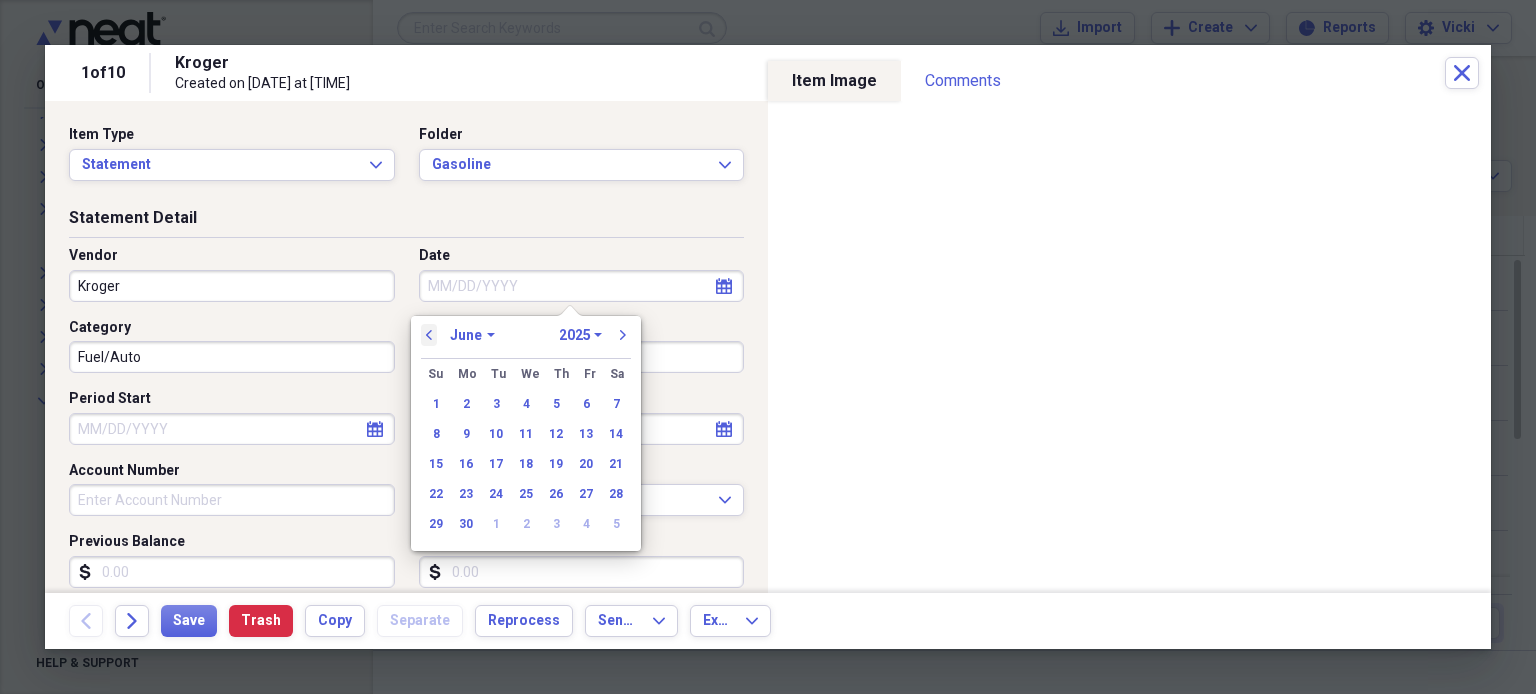 click on "previous" at bounding box center (429, 335) 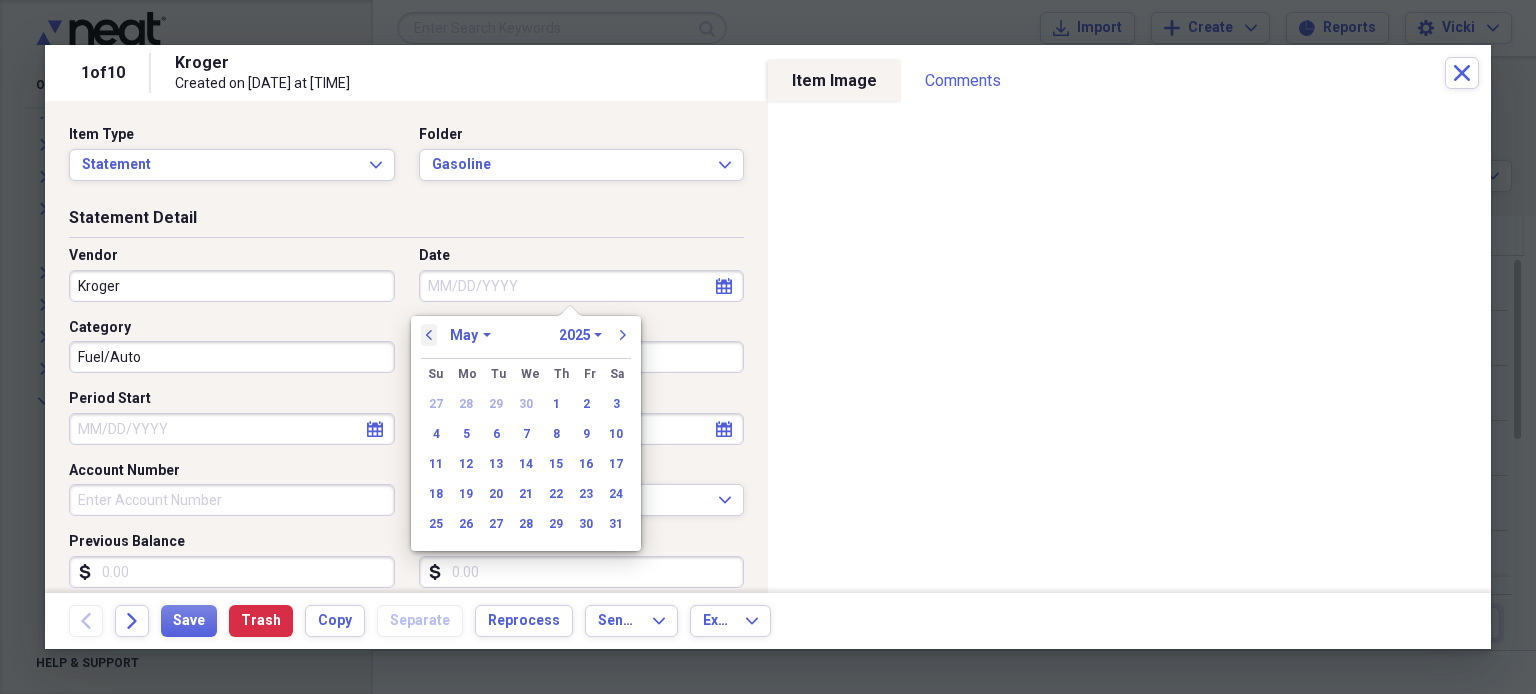 click on "previous" at bounding box center [429, 335] 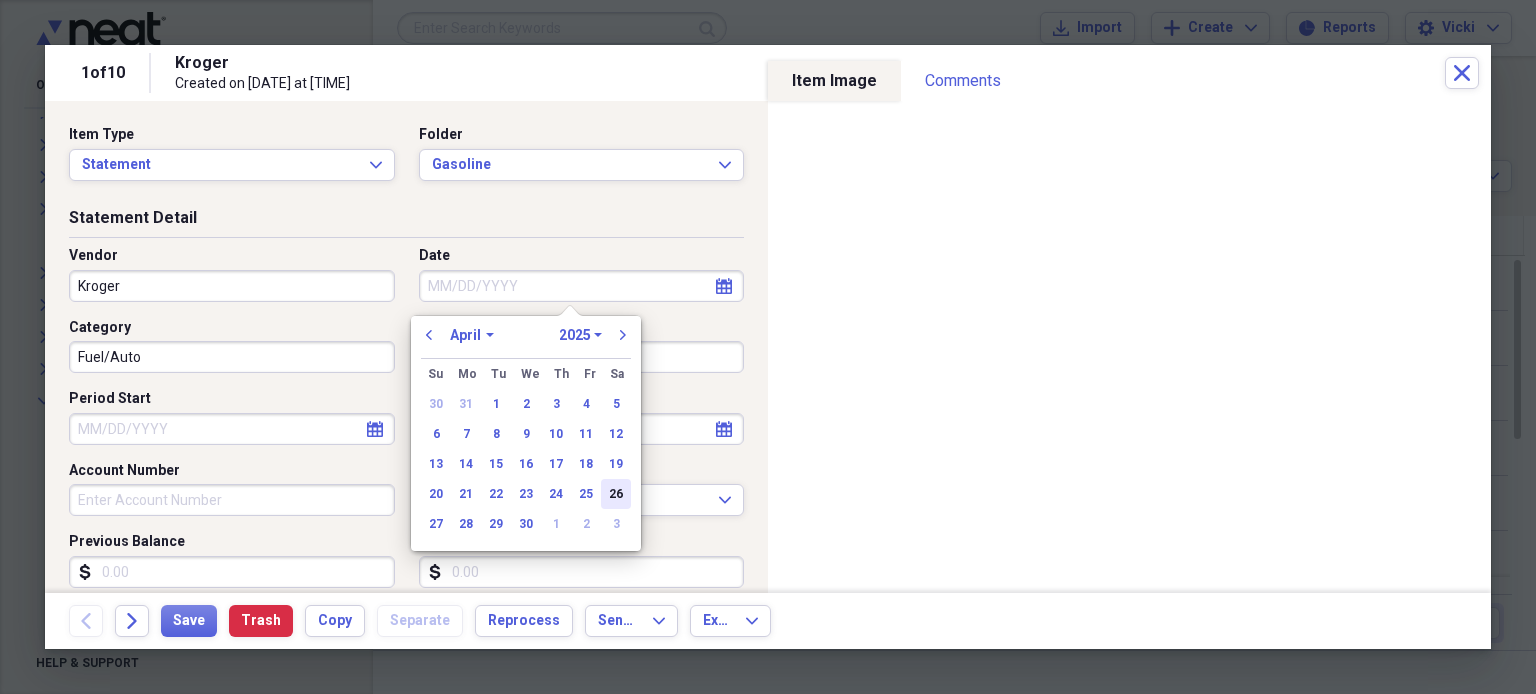click on "26" at bounding box center (616, 494) 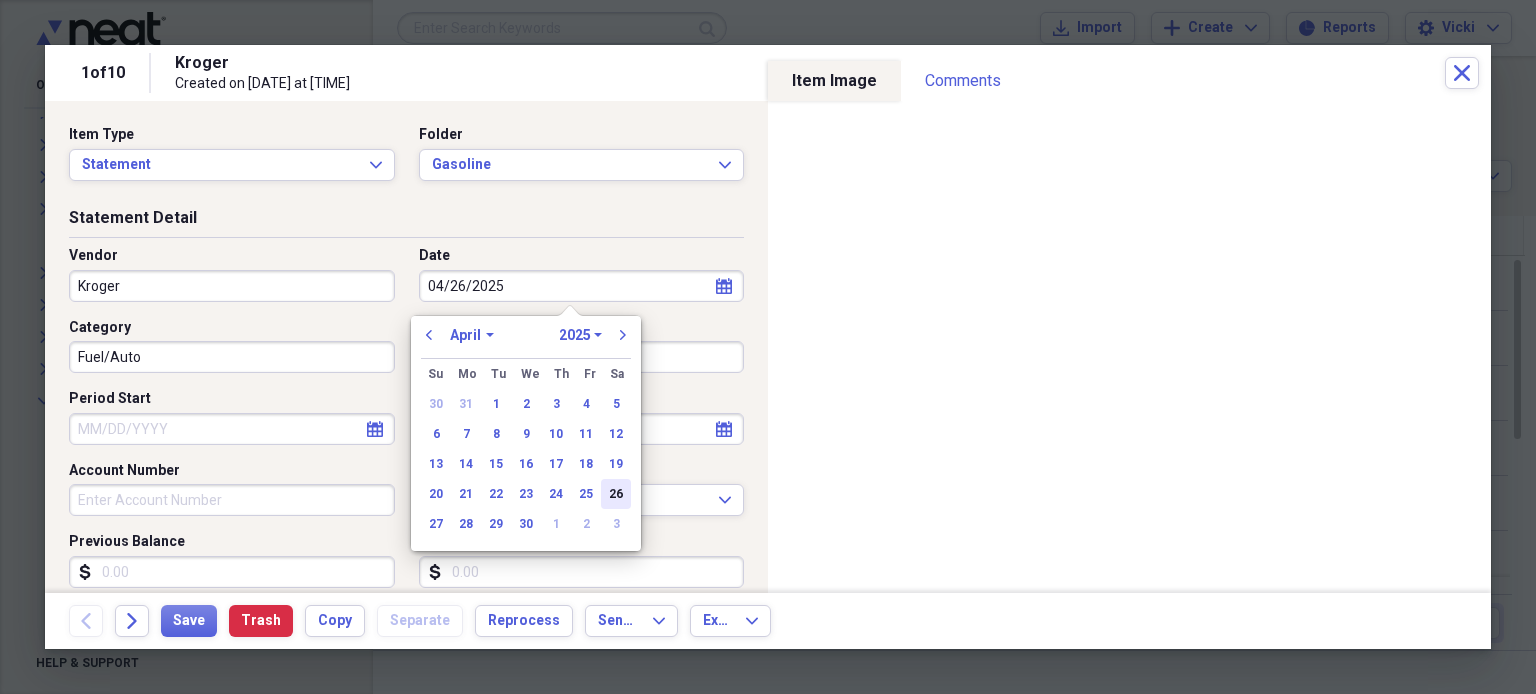 type on "04/26/2025" 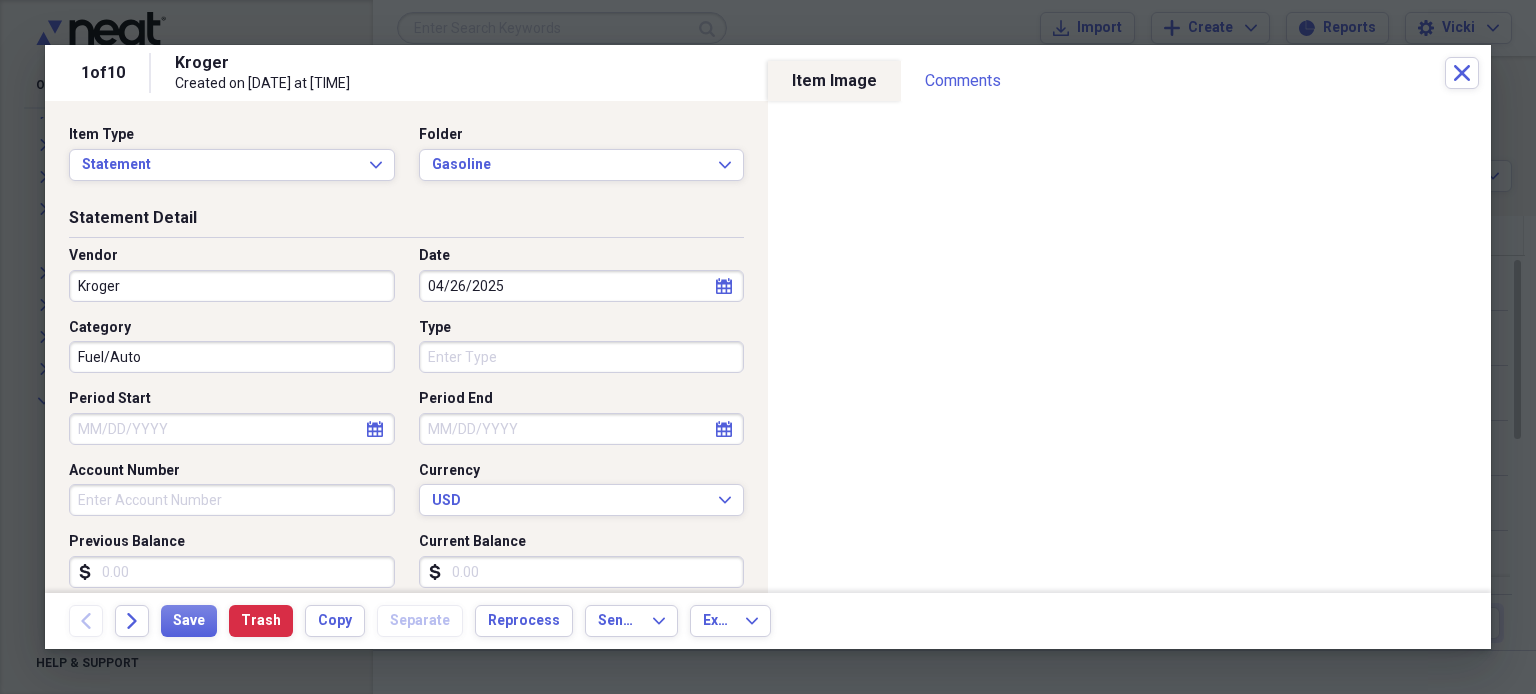 click on "Current Balance" at bounding box center (582, 572) 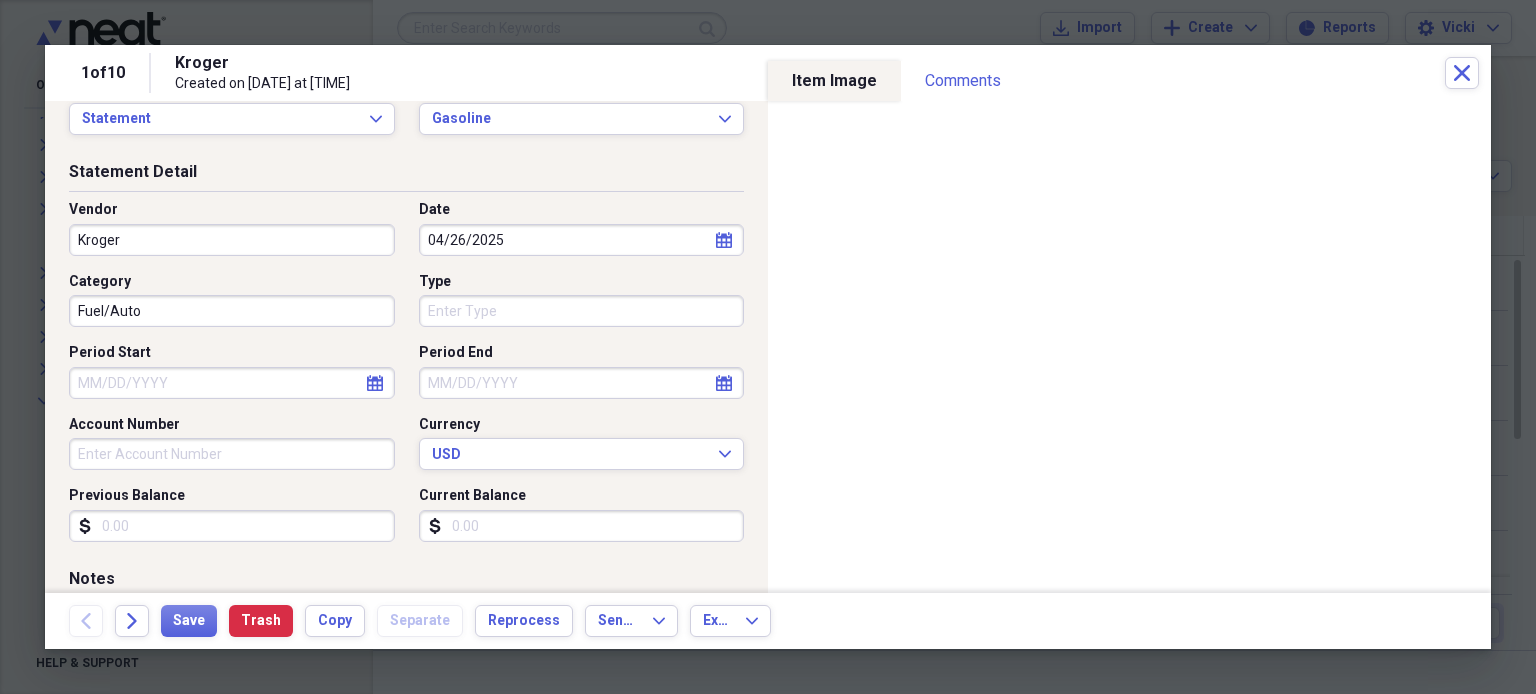 scroll, scrollTop: 44, scrollLeft: 0, axis: vertical 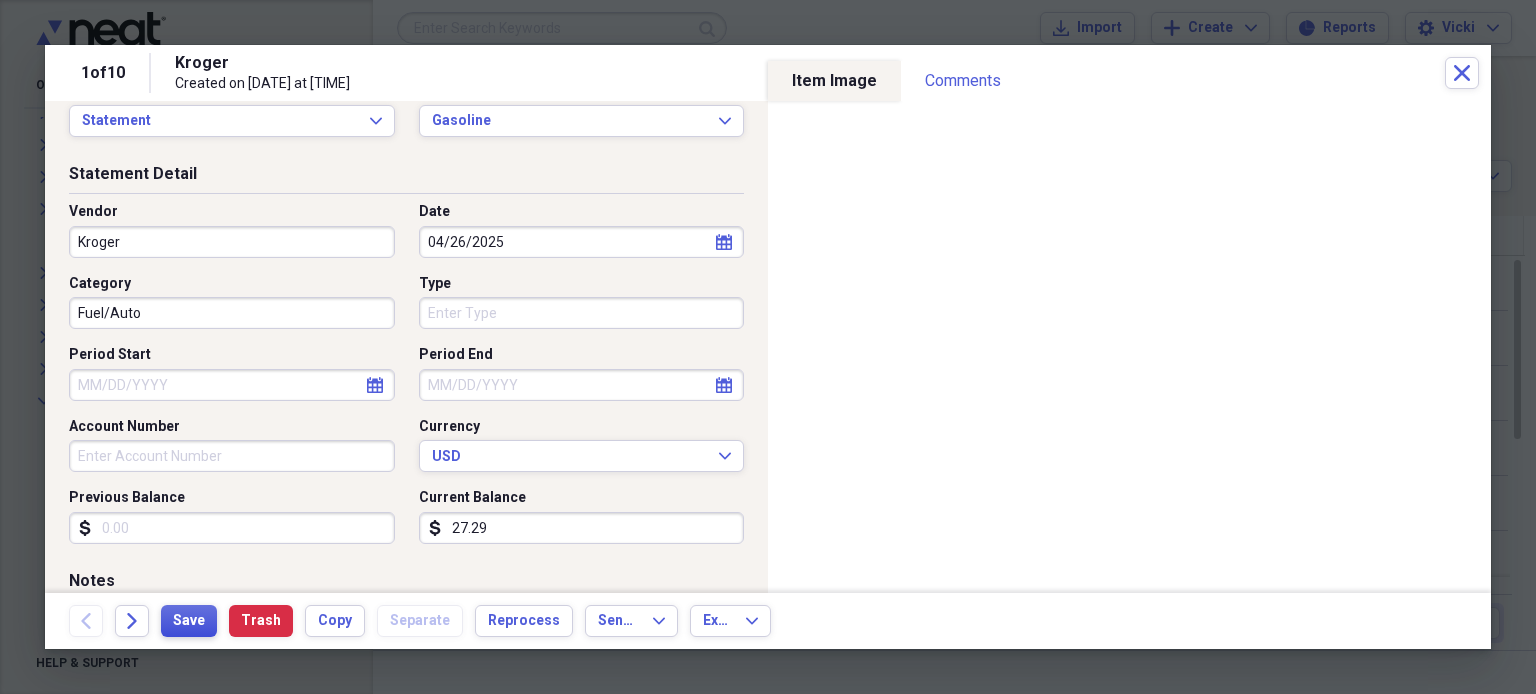 type on "27.29" 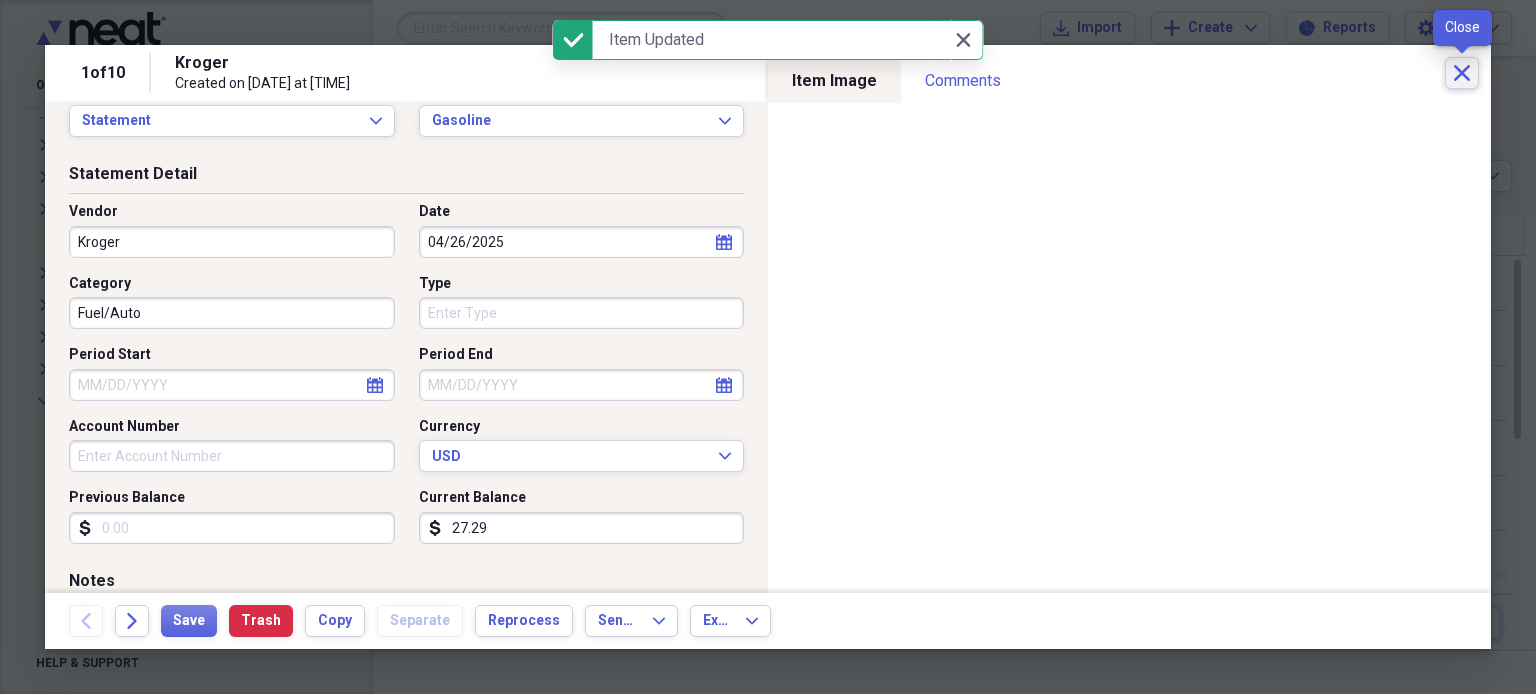click on "Close" at bounding box center [1462, 73] 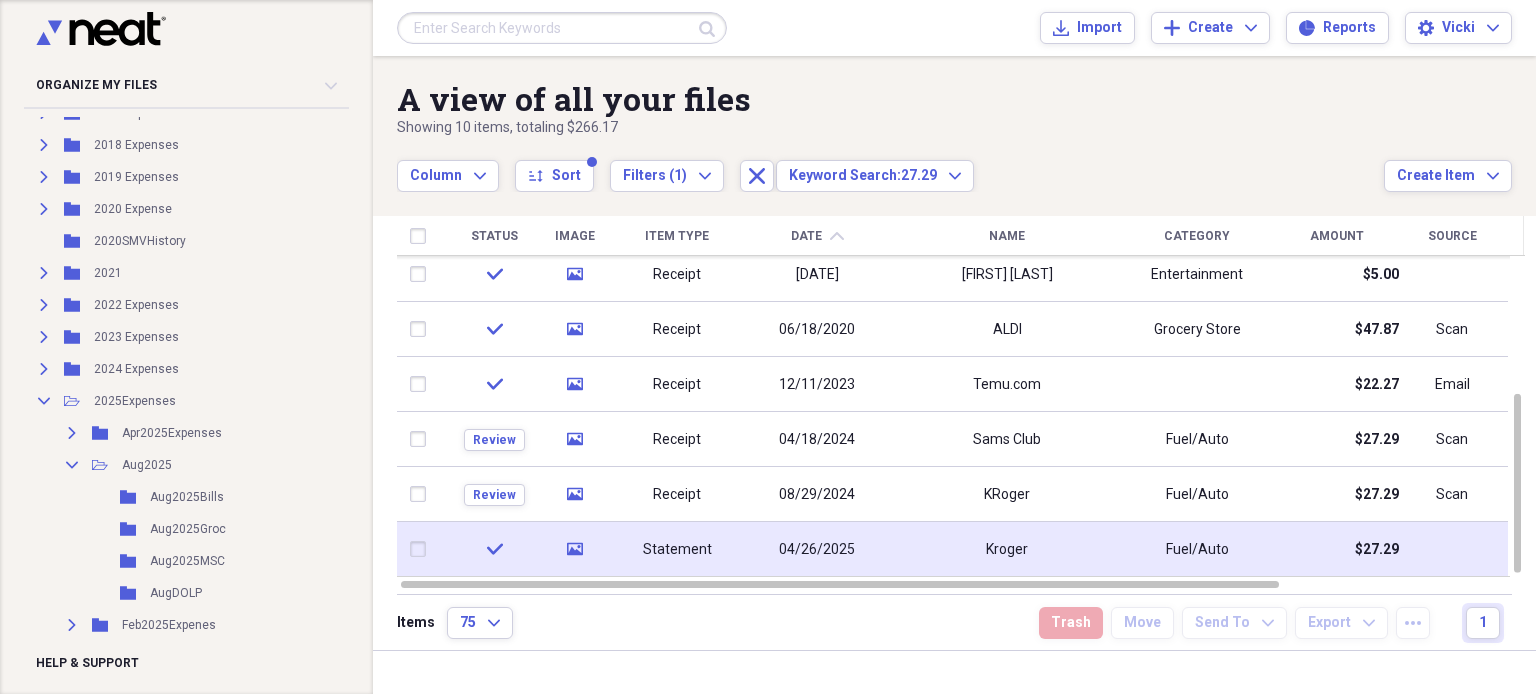 click on "Fuel/Auto" at bounding box center (1197, 549) 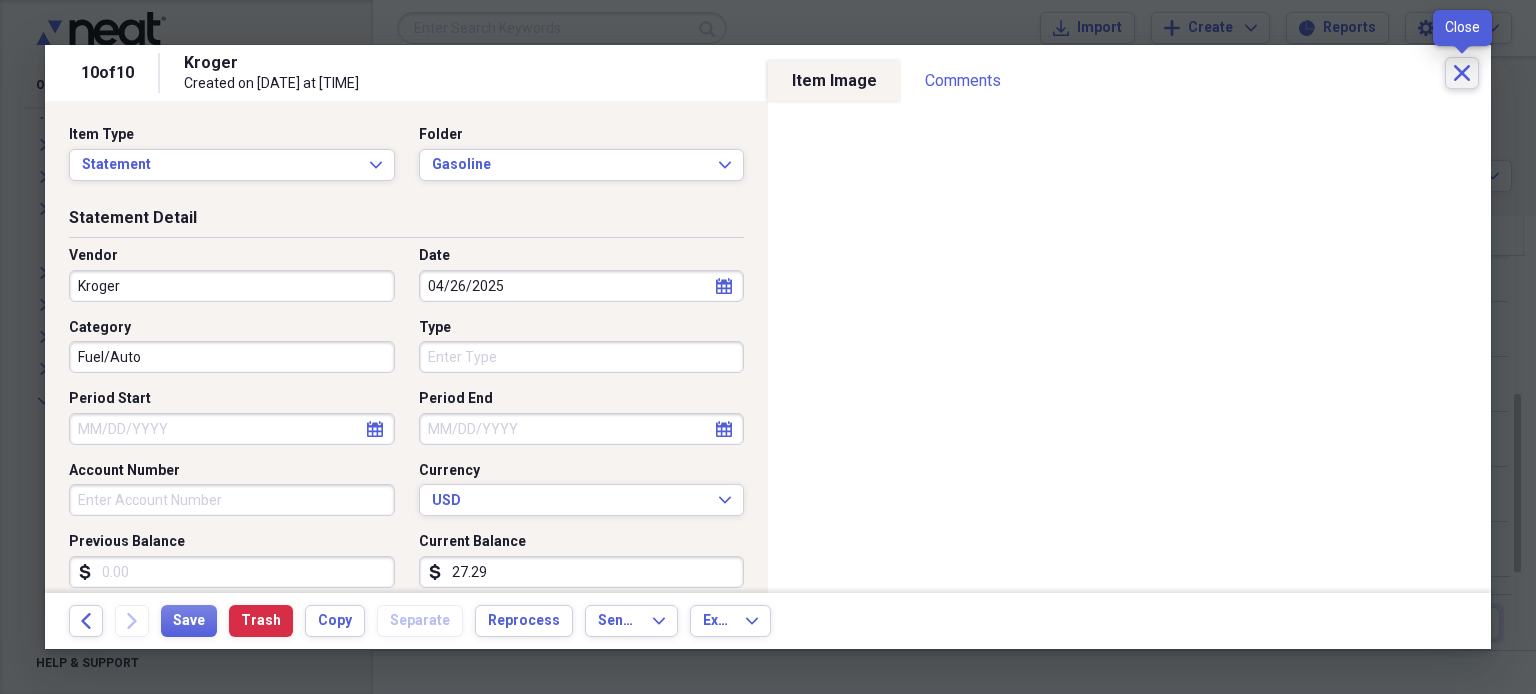 click on "Close" at bounding box center (1462, 73) 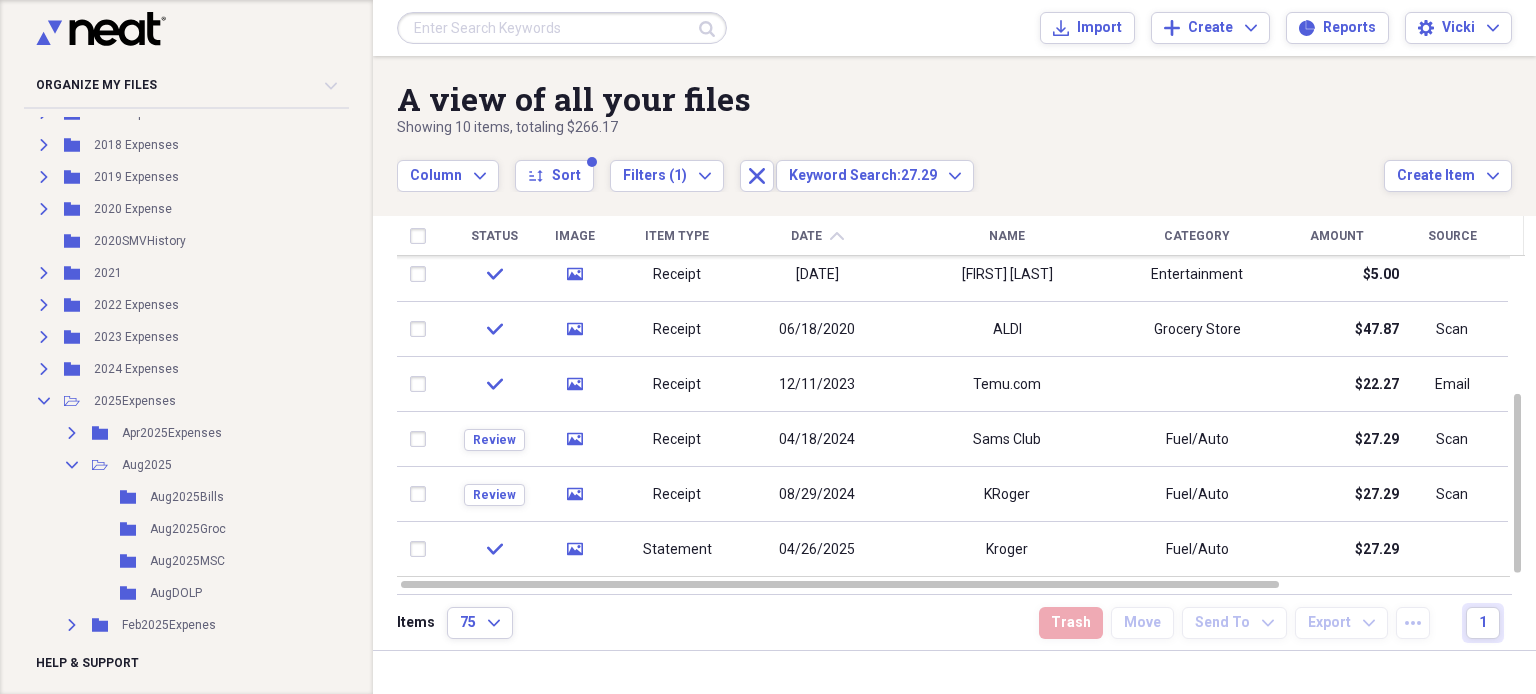 click at bounding box center [562, 28] 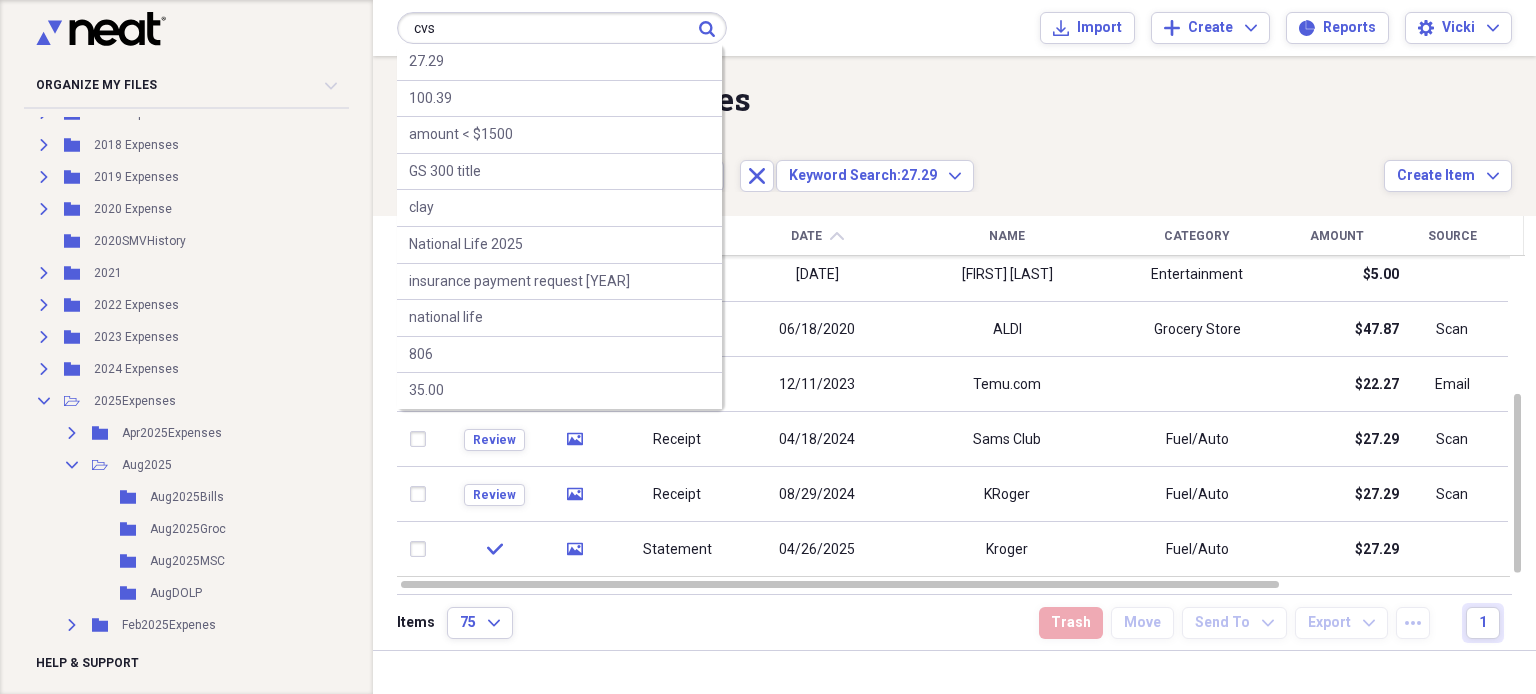 type on "cvs" 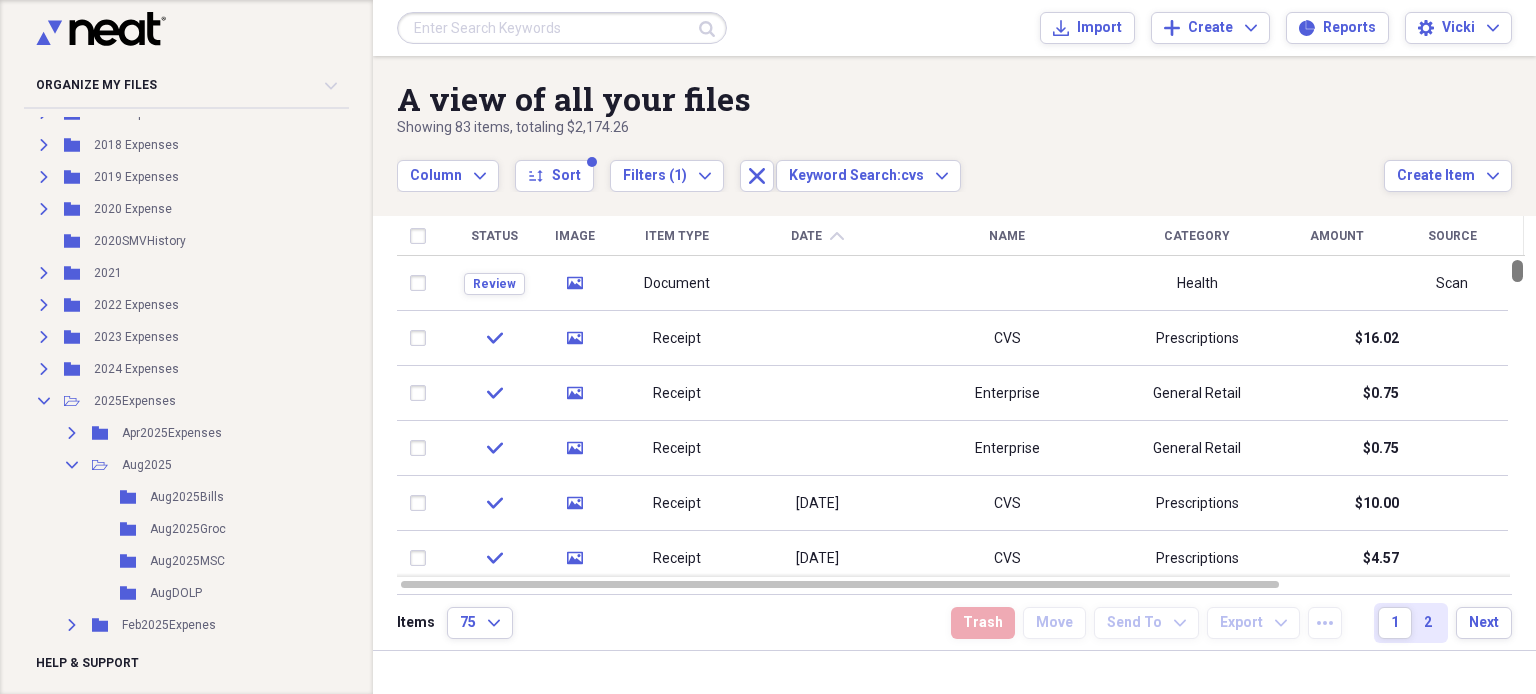 click at bounding box center [1515, 236] 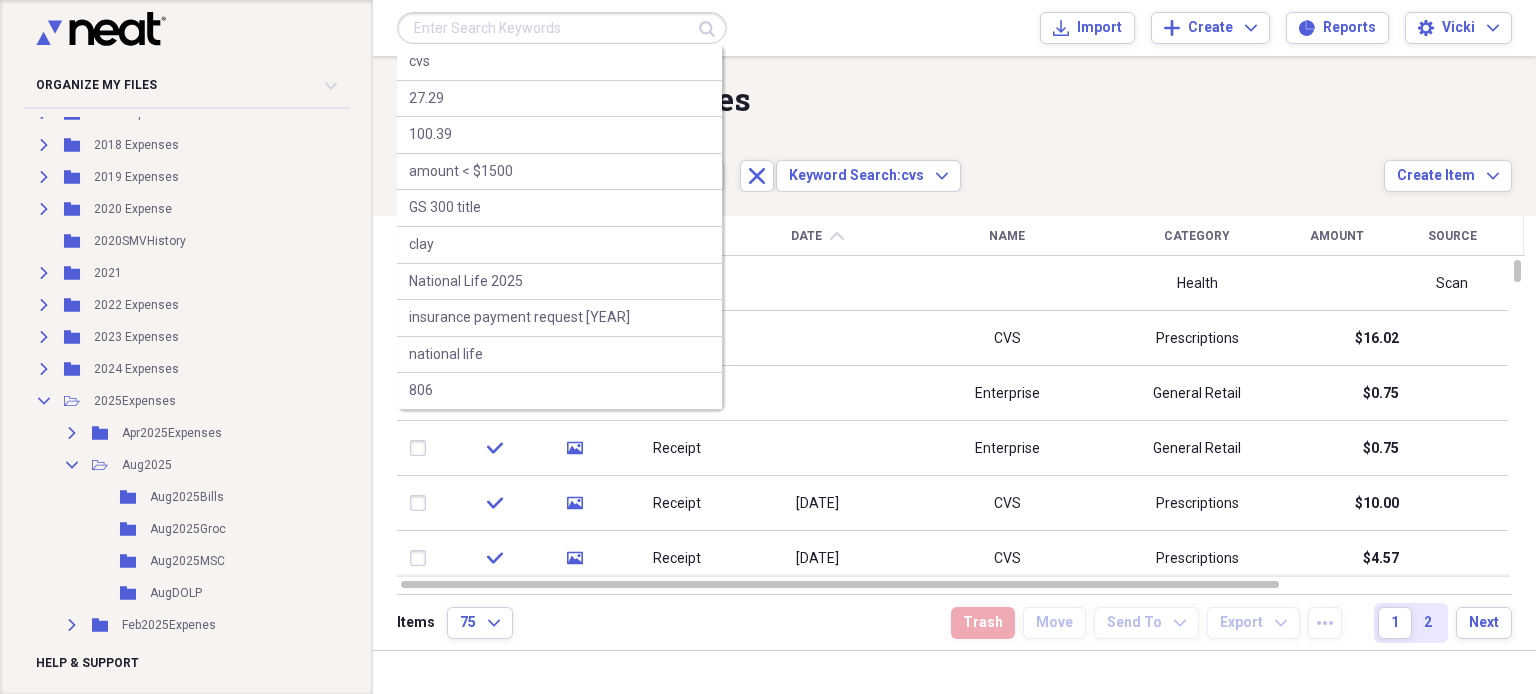 drag, startPoint x: 1525, startPoint y: 233, endPoint x: 518, endPoint y: 31, distance: 1027.0604 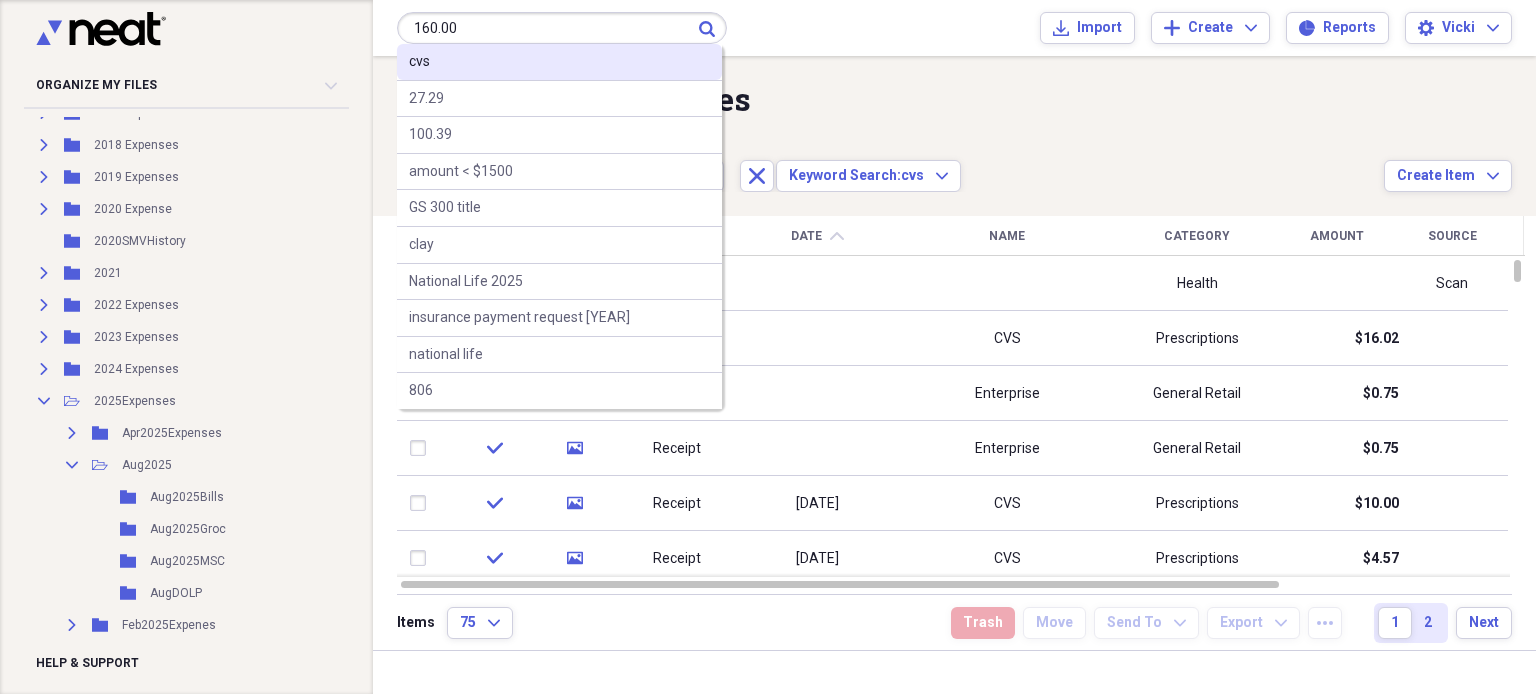 type on "160.00" 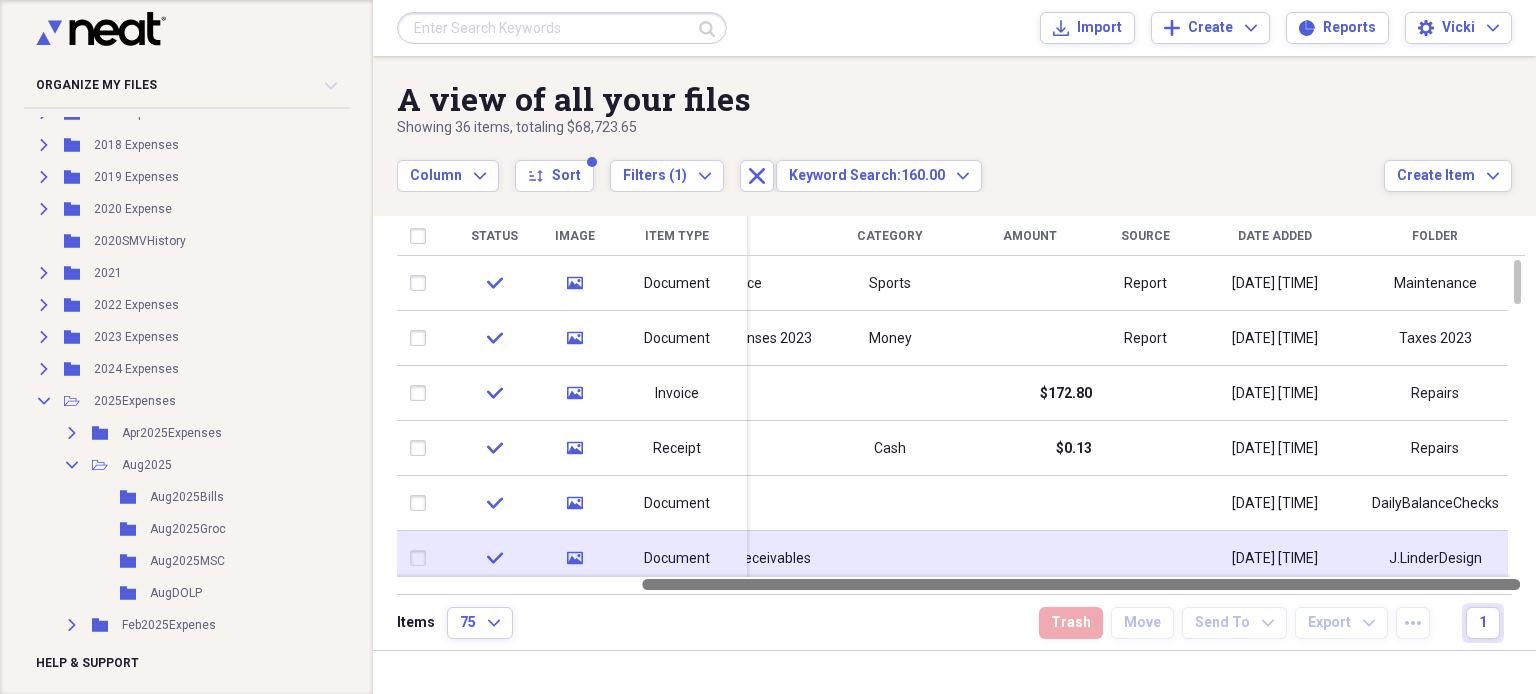 drag, startPoint x: 904, startPoint y: 578, endPoint x: 1201, endPoint y: 552, distance: 298.13586 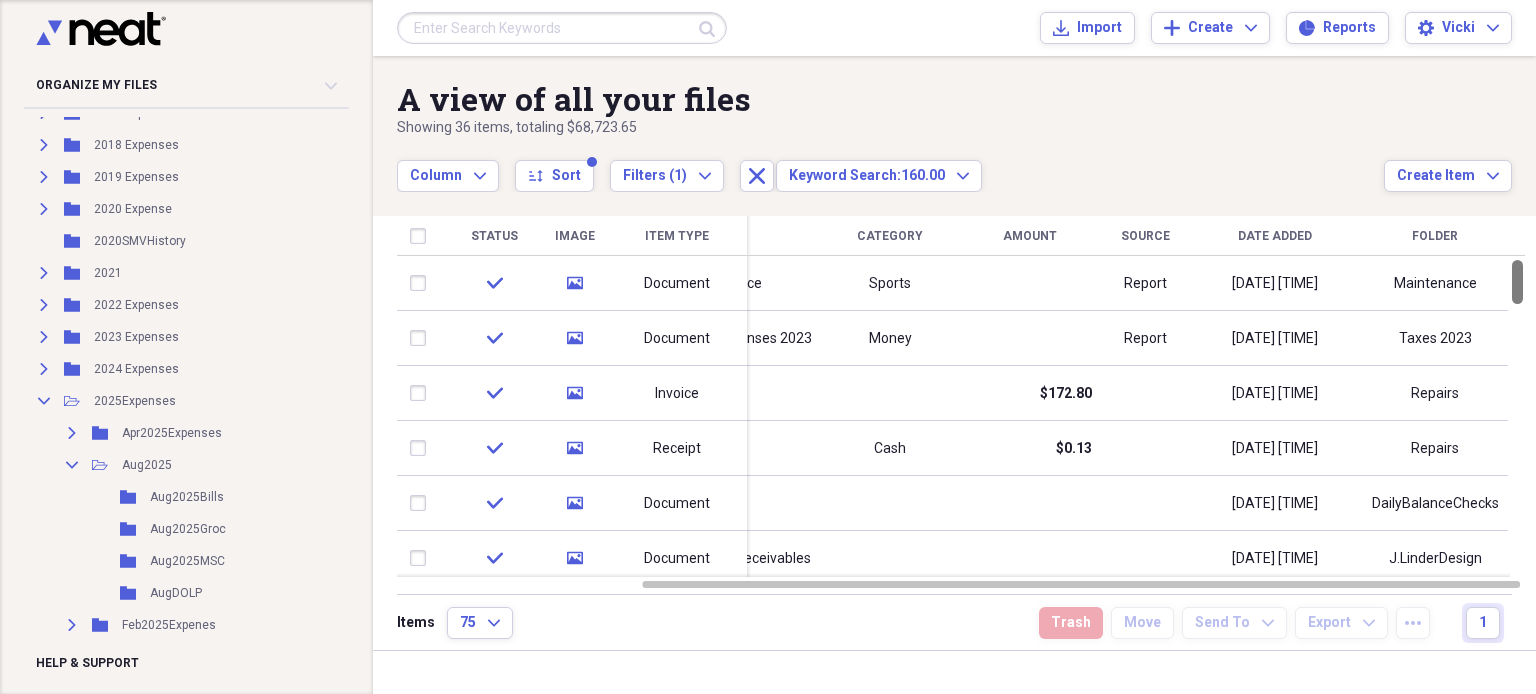 click on "A view of all your files Showing 36 items , totaling $68,723.65 Column Expand sort Sort Filters (1) Expand Close Keyword Search: 160.00 Expand Create Item Expand" at bounding box center (954, 124) 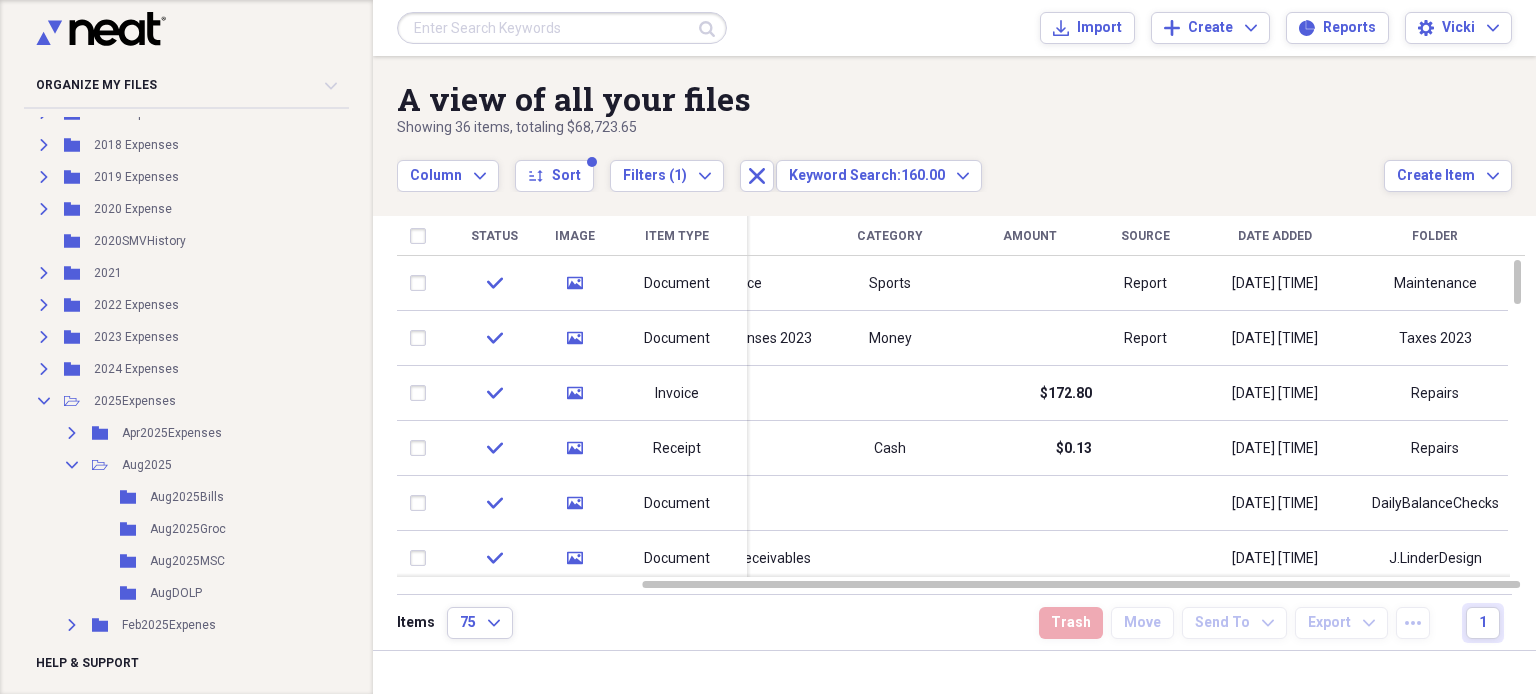 drag, startPoint x: 1513, startPoint y: 115, endPoint x: 621, endPoint y: 11, distance: 898.0423 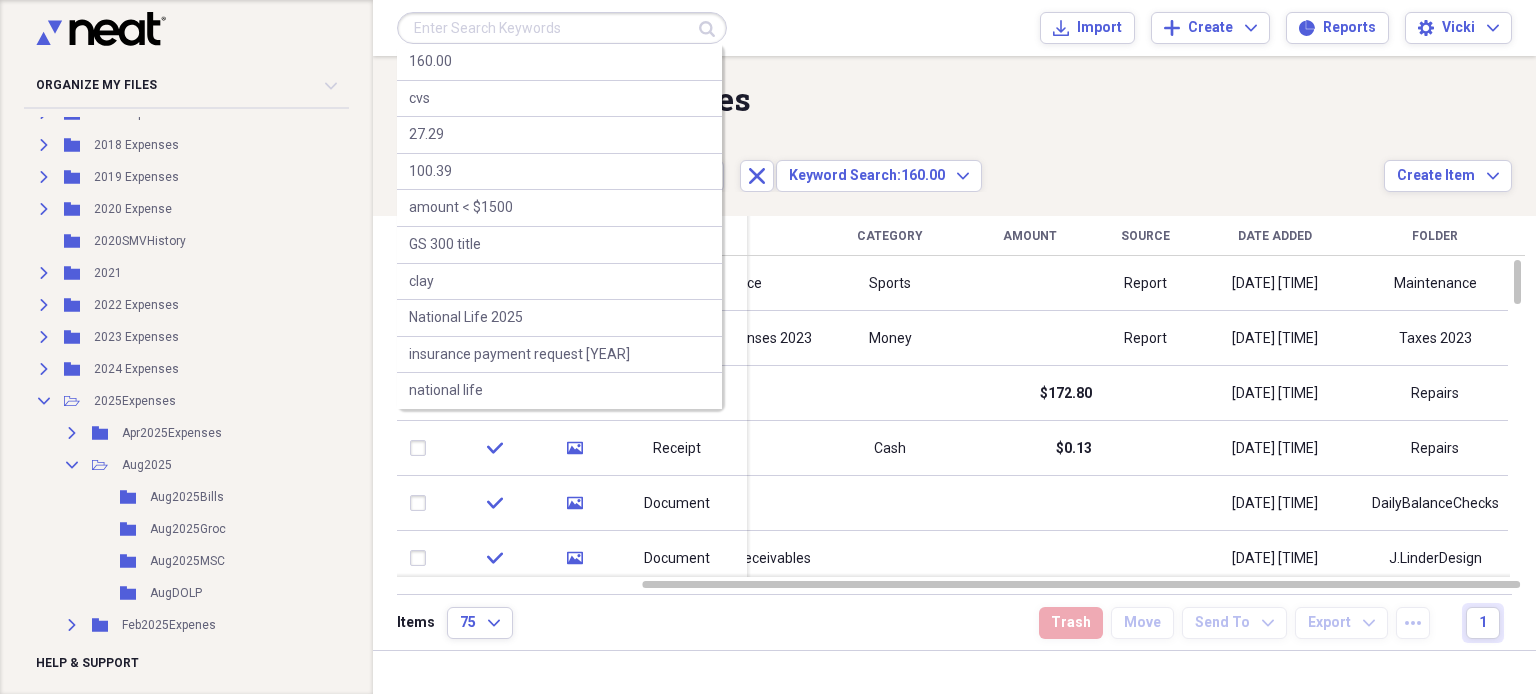 click at bounding box center [562, 28] 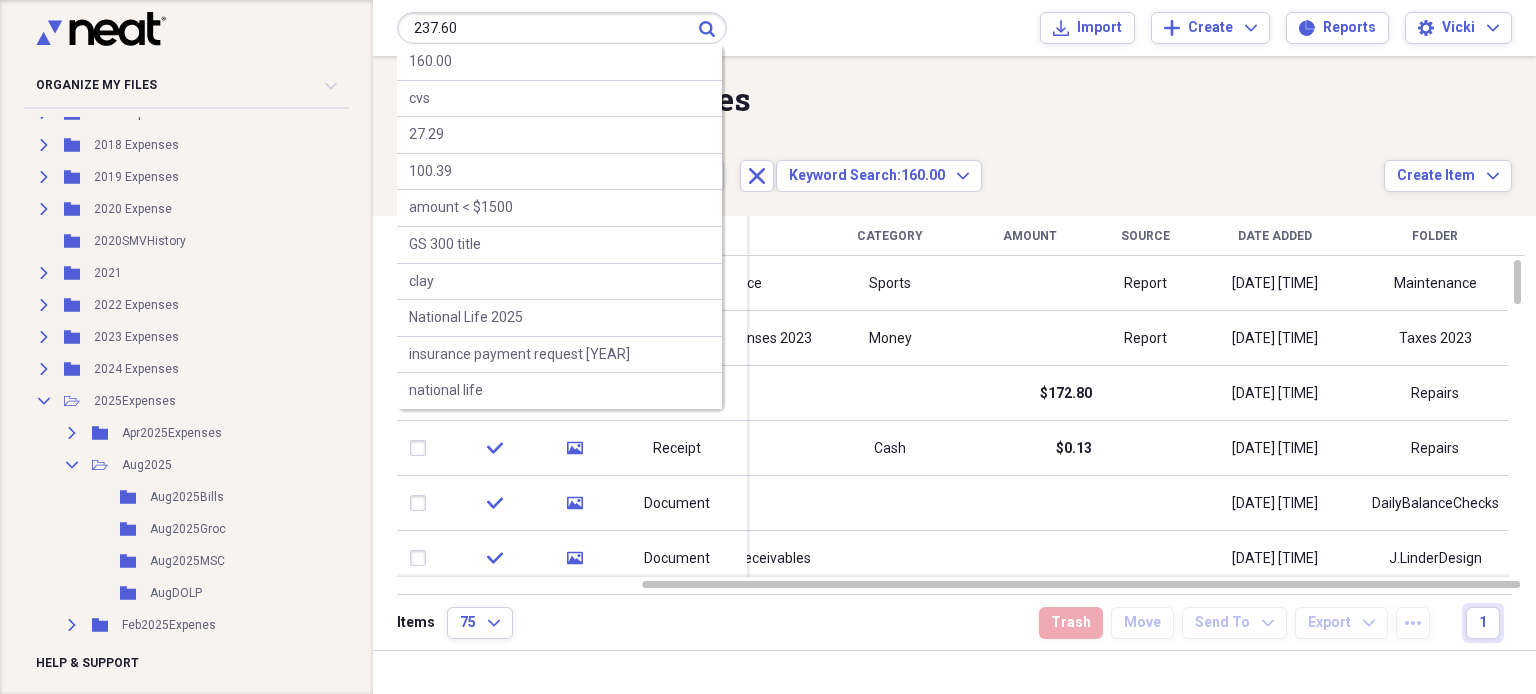 type on "237.60" 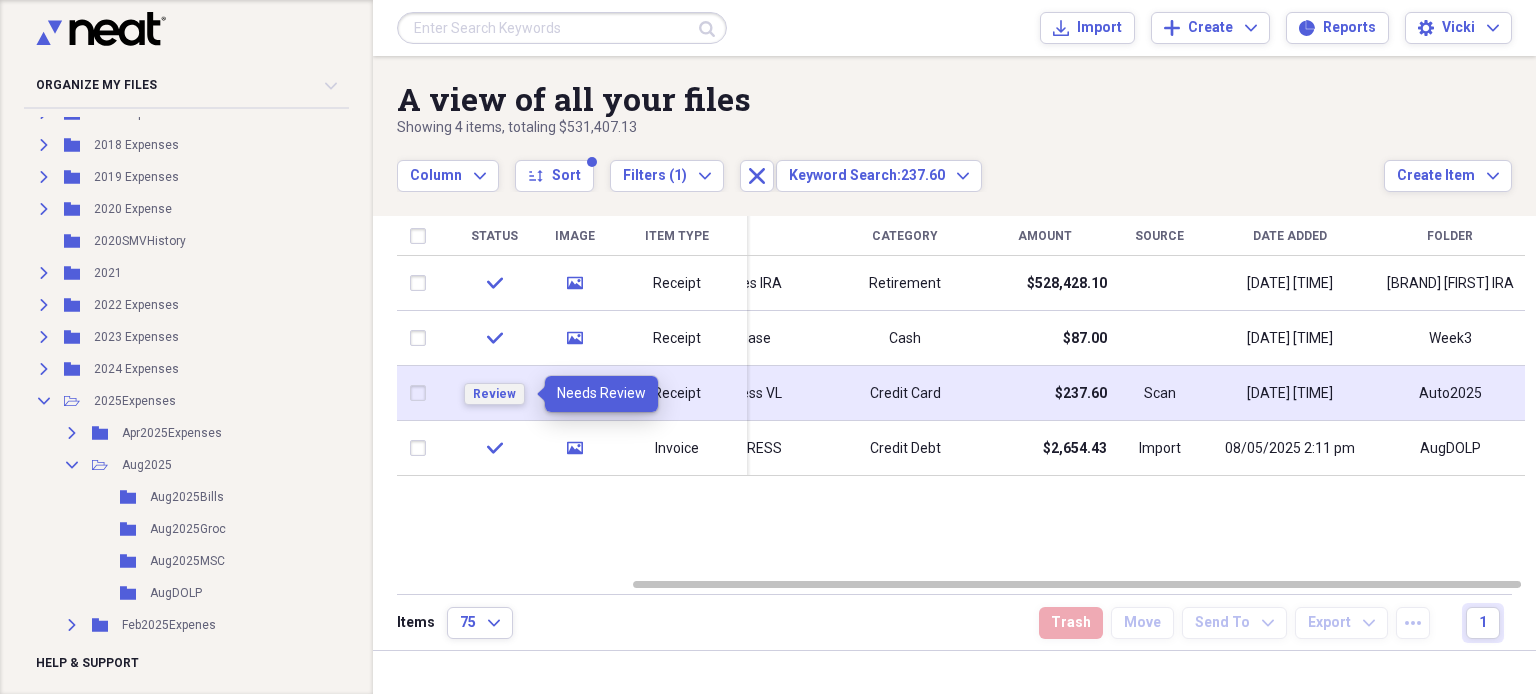 click on "Review" at bounding box center [494, 394] 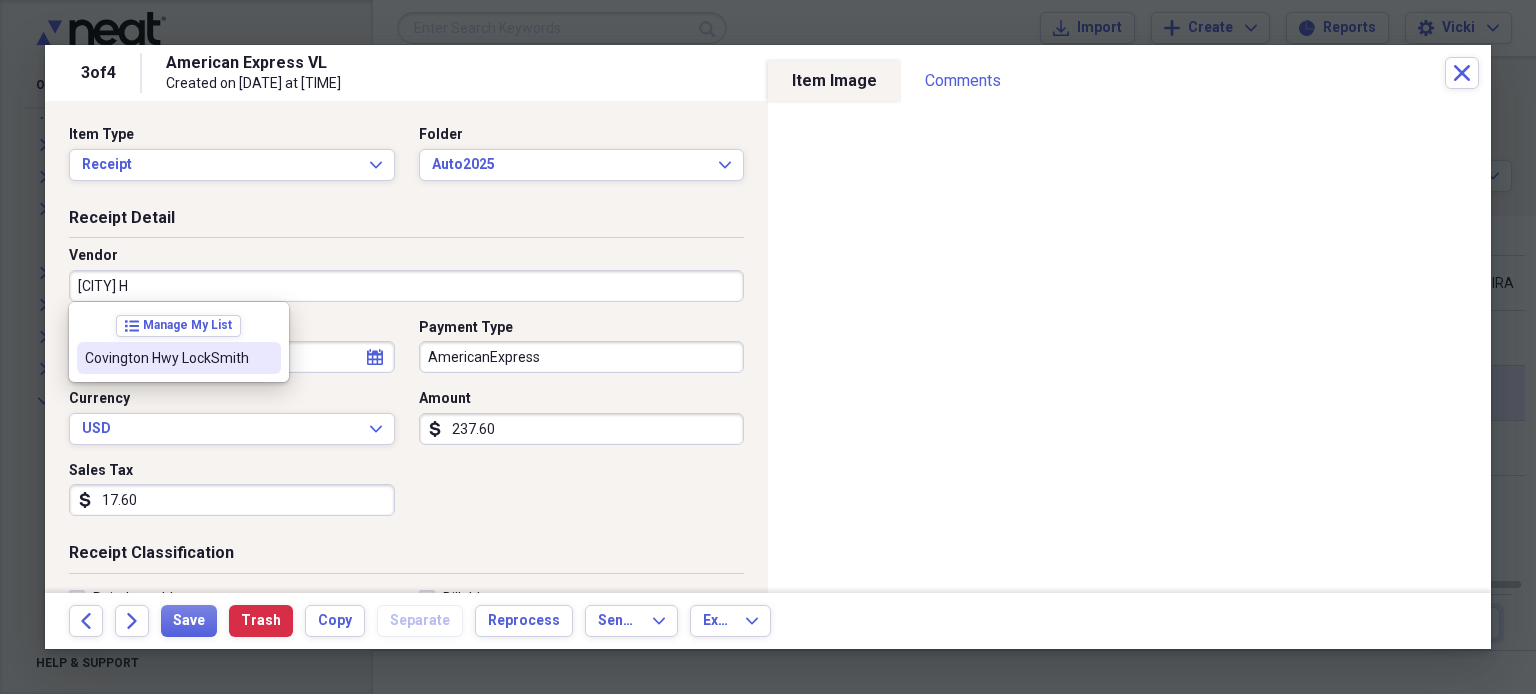 click on "Covington Hwy LockSmith" at bounding box center (167, 358) 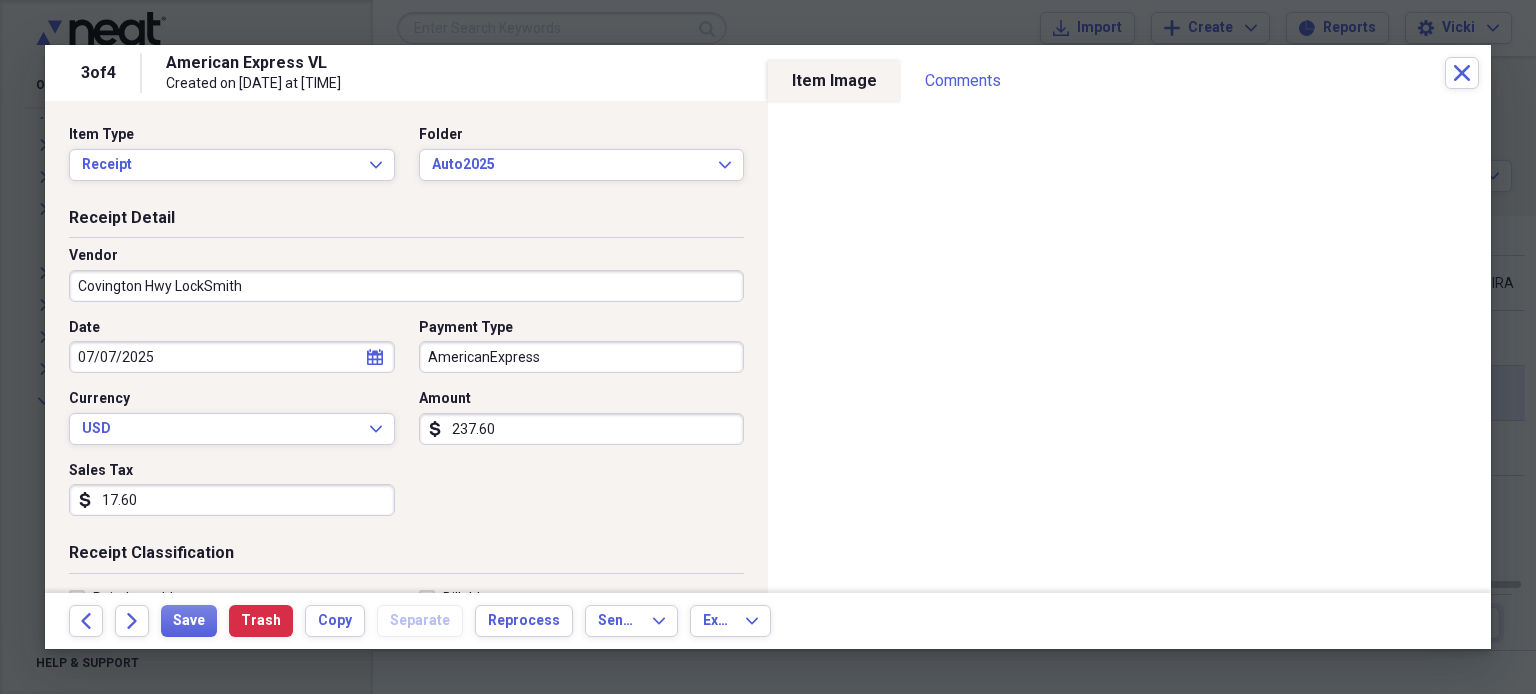 type on "General Retail" 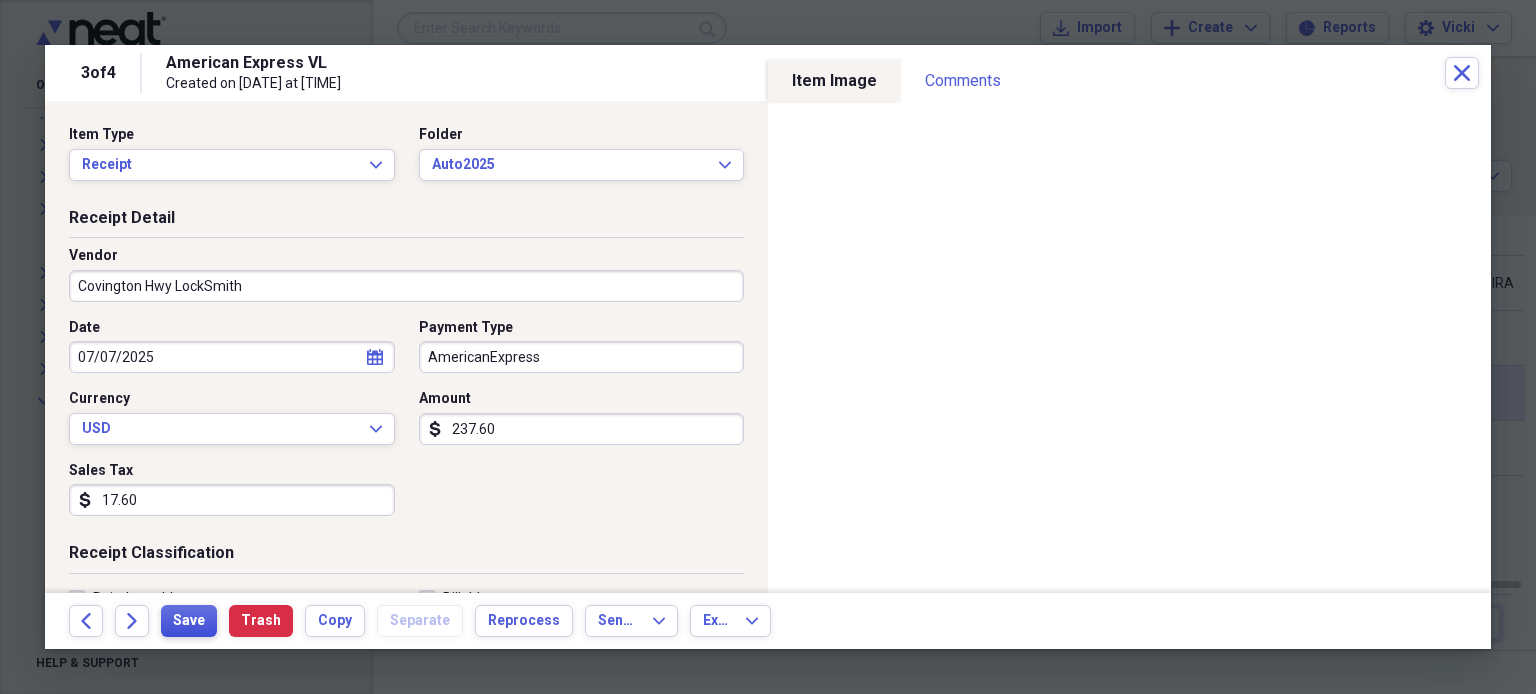 click on "Save" at bounding box center [189, 621] 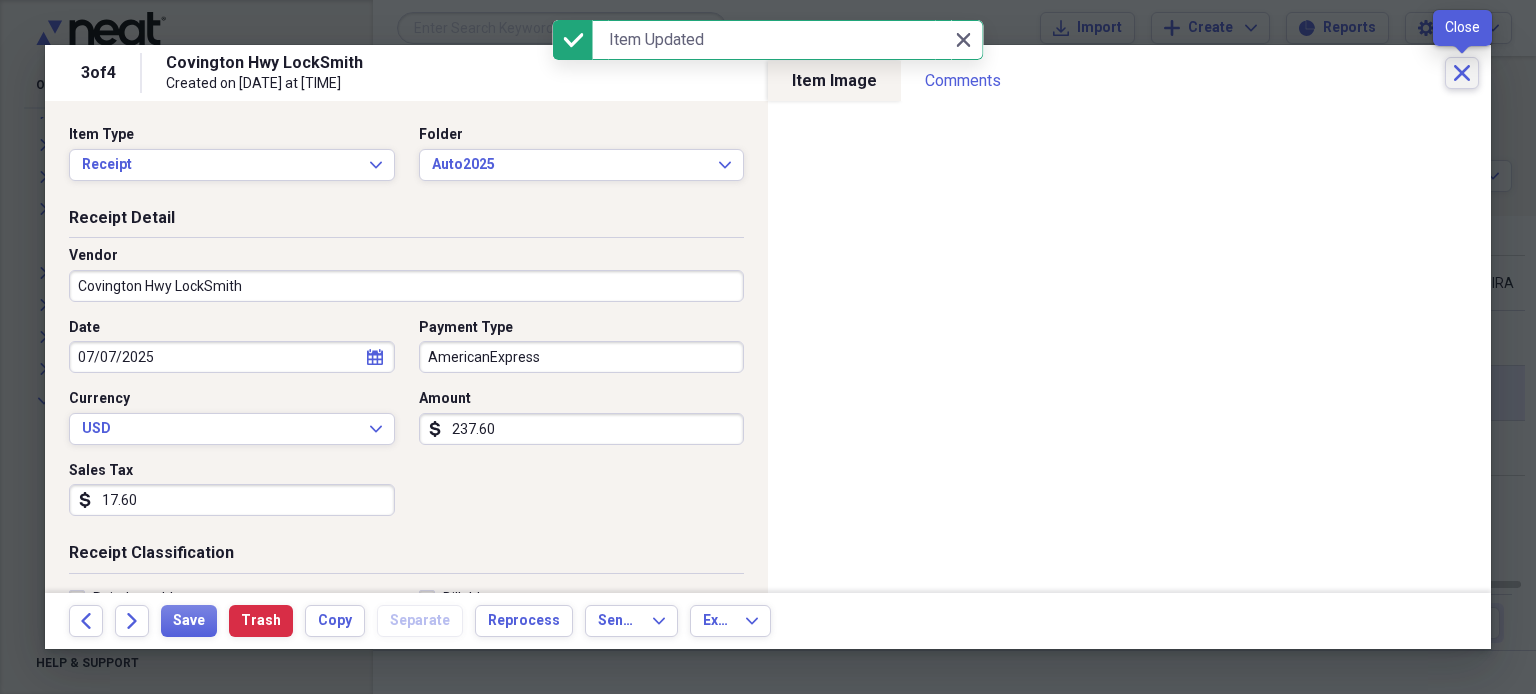 click 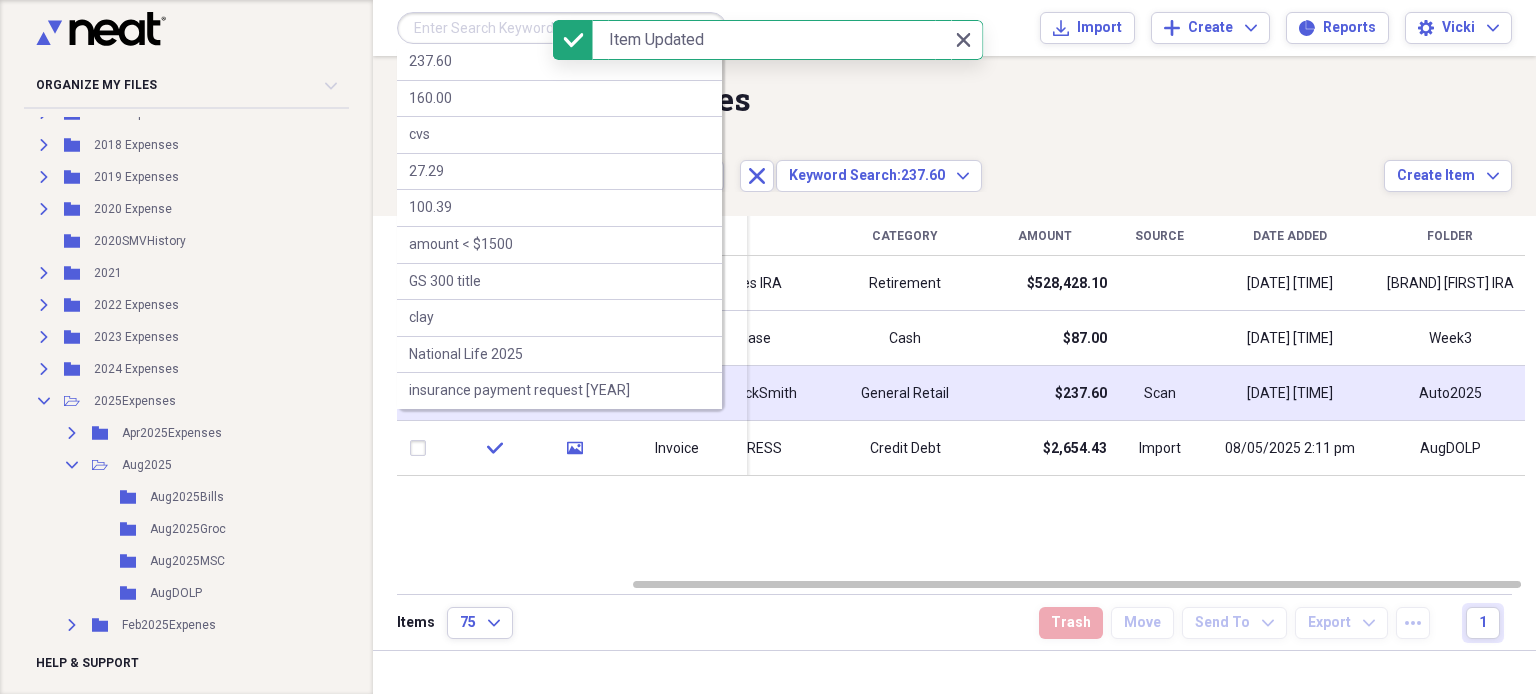 click at bounding box center (562, 28) 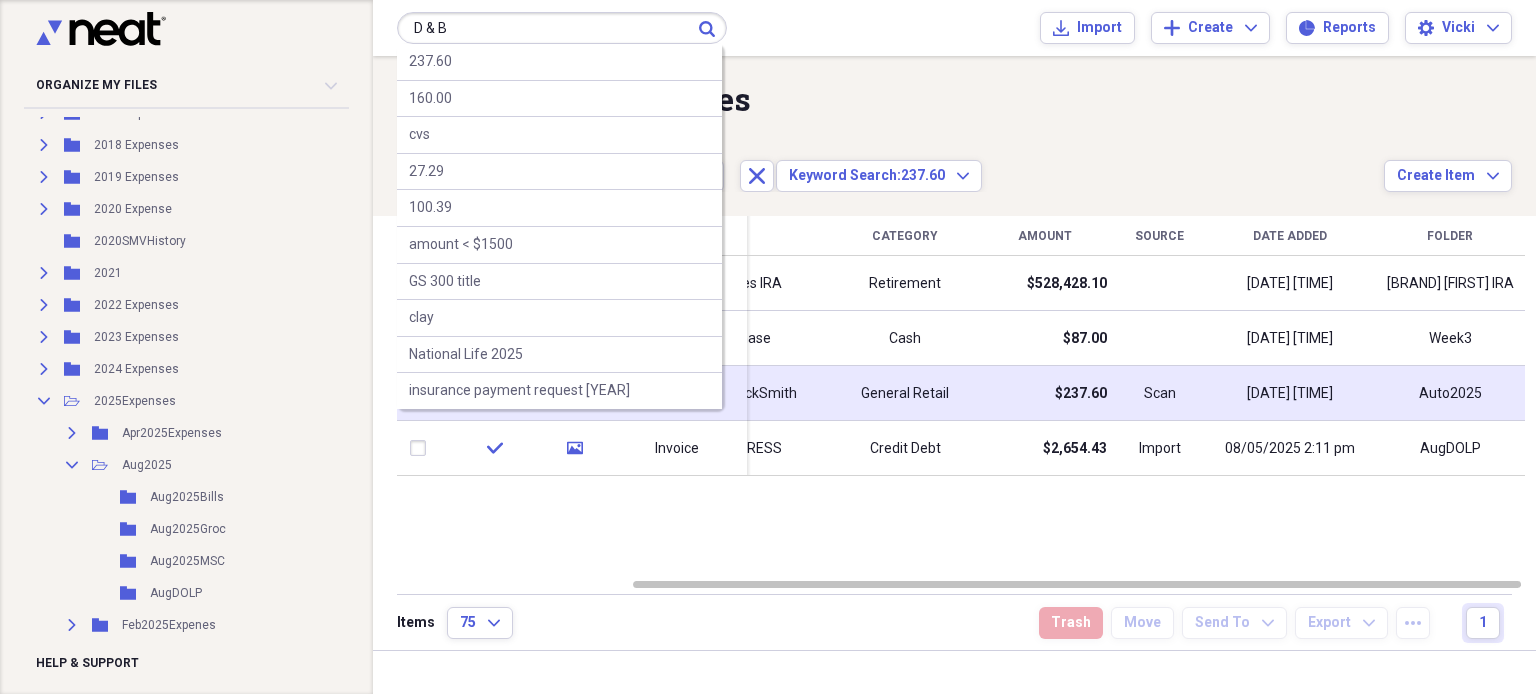 type on "D & B" 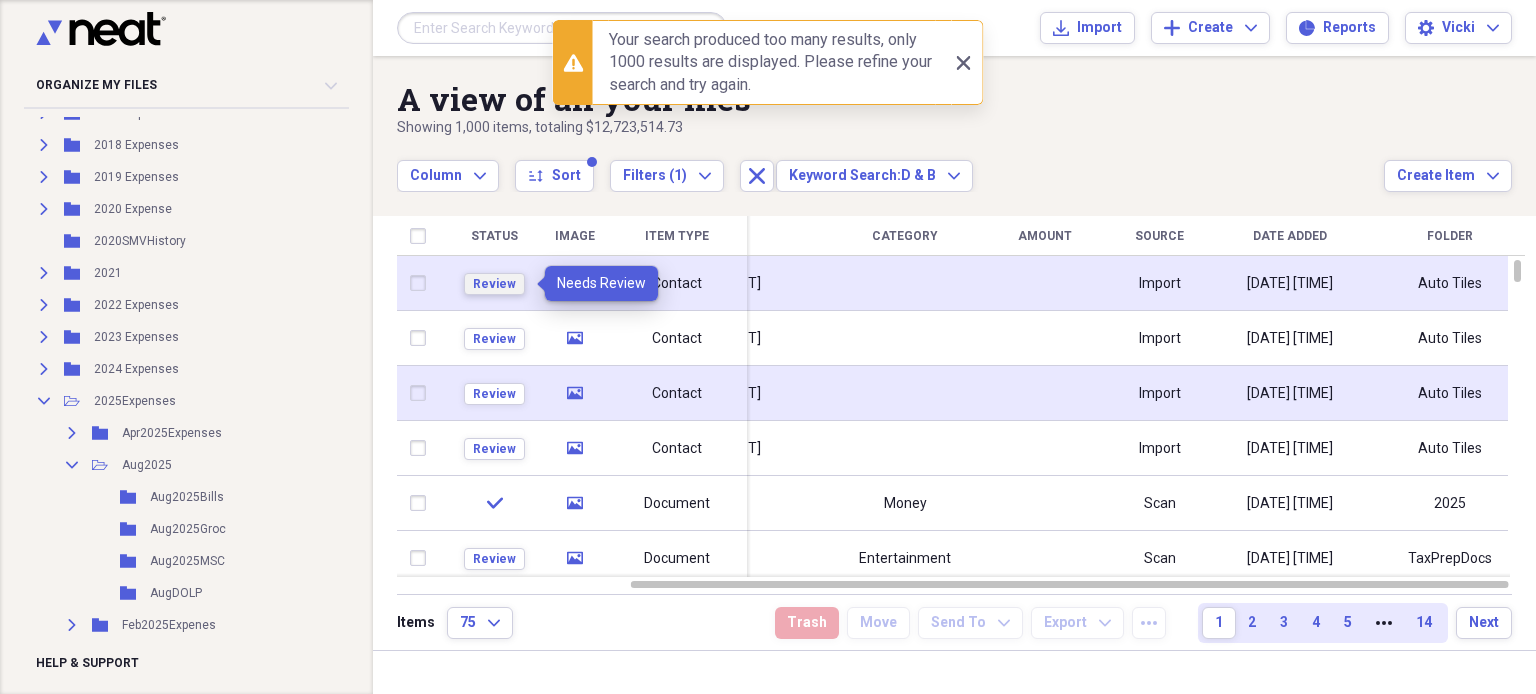 click on "Review" at bounding box center (494, 284) 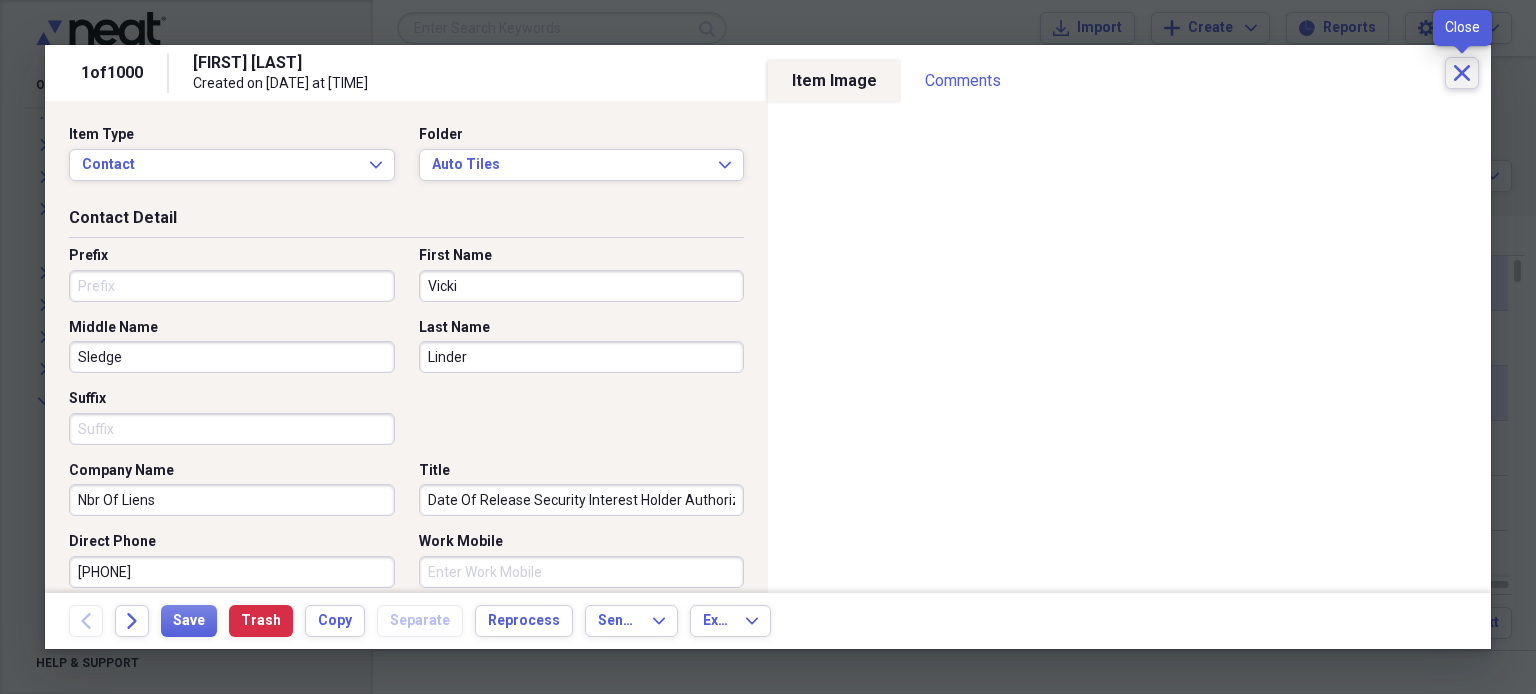 click on "Close" 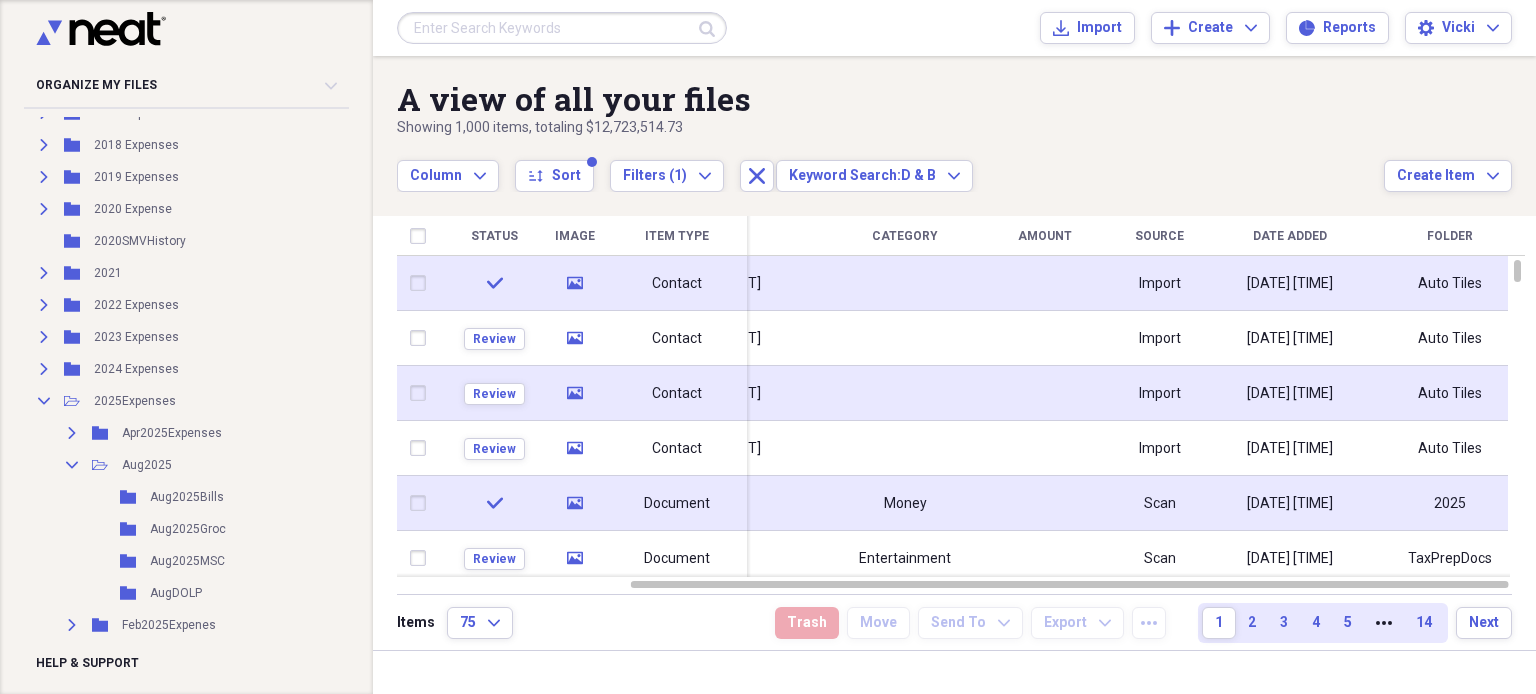 click on "Document" at bounding box center [677, 504] 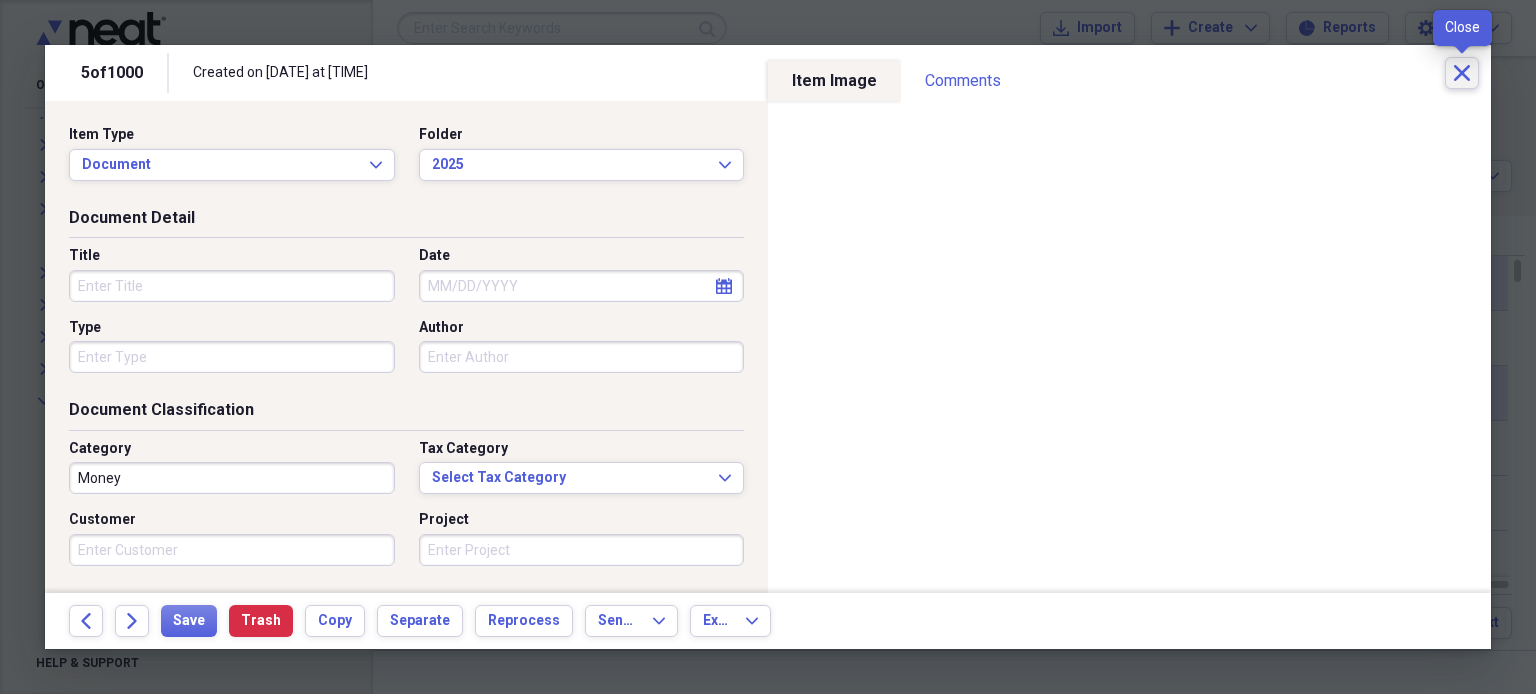 click on "Close" 